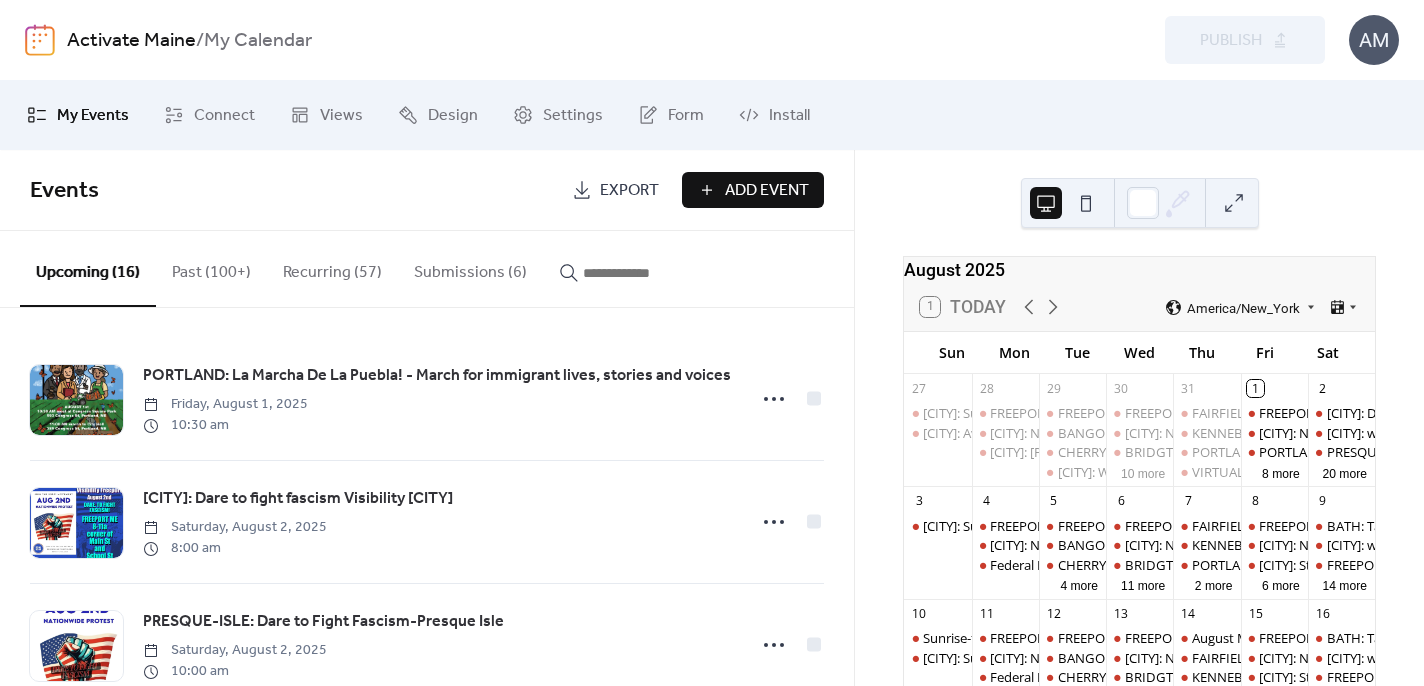 scroll, scrollTop: 0, scrollLeft: 0, axis: both 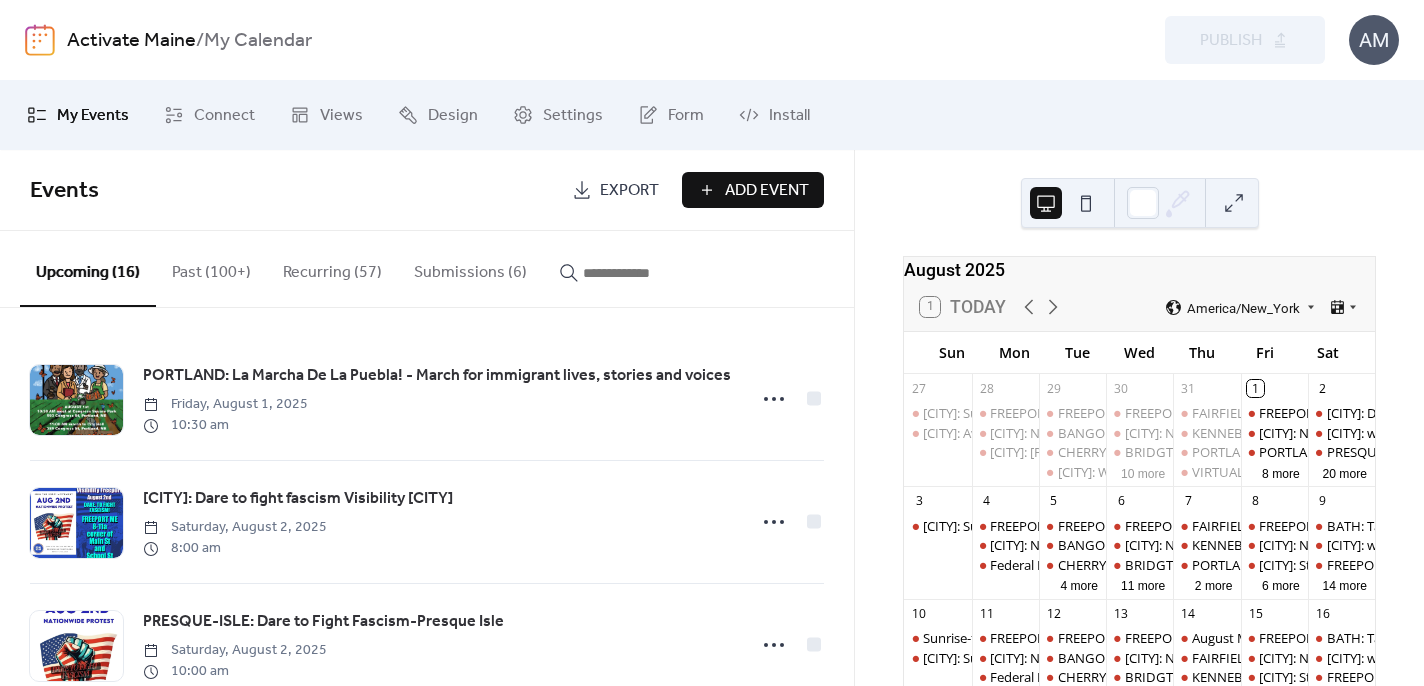 click on "Submissions (6)" at bounding box center [470, 268] 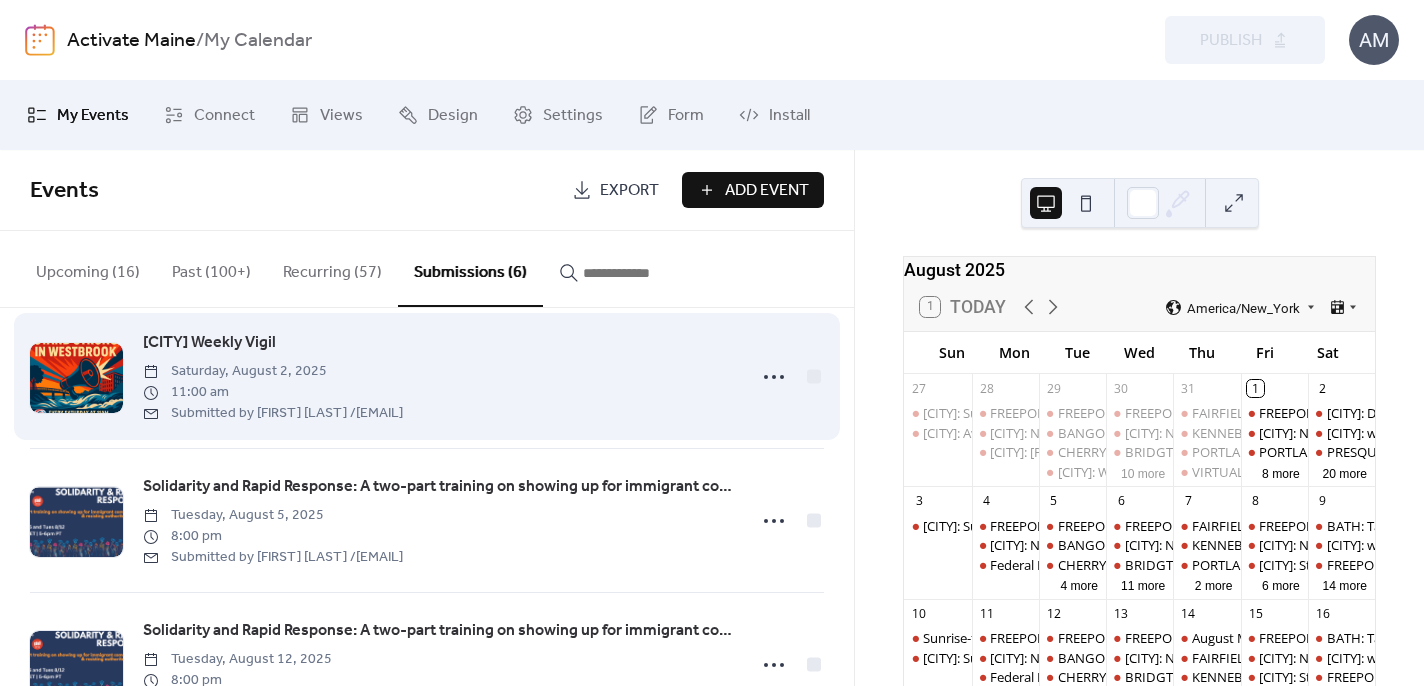 scroll, scrollTop: 174, scrollLeft: 0, axis: vertical 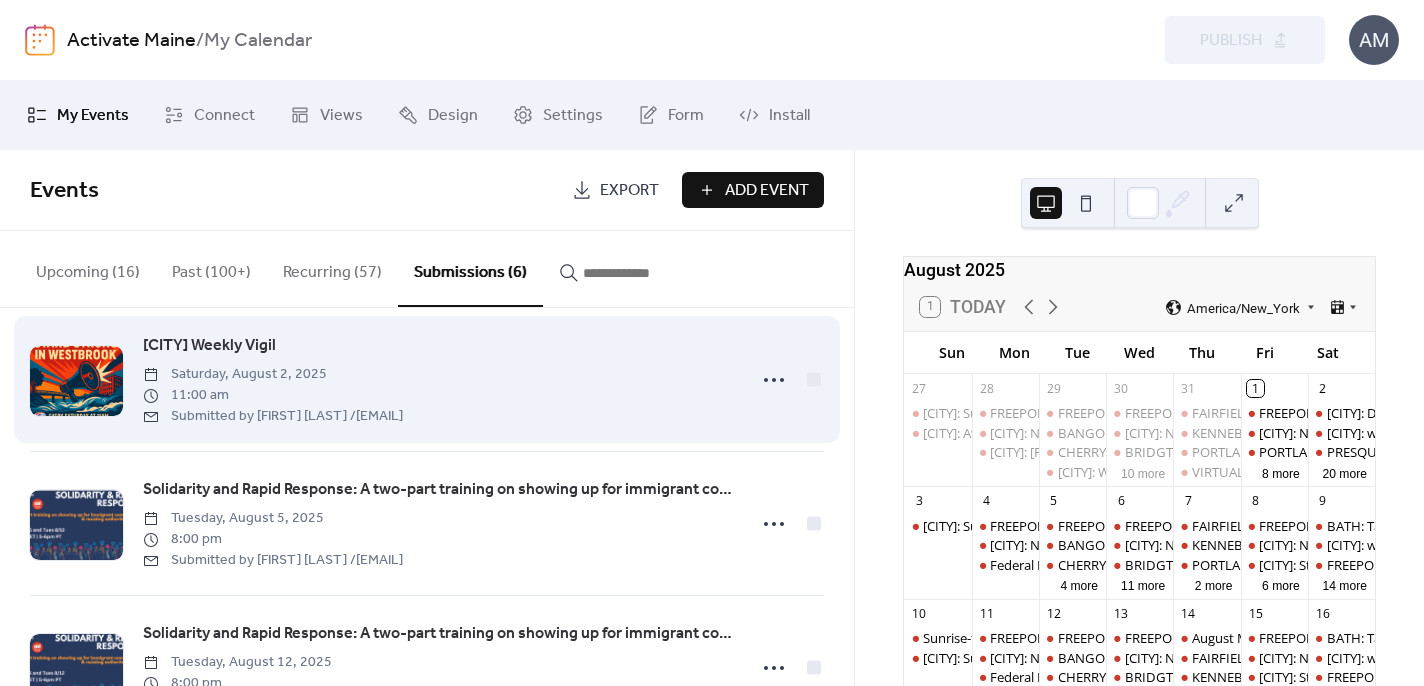 click on "[CITY] Weekly Vigil" at bounding box center (209, 346) 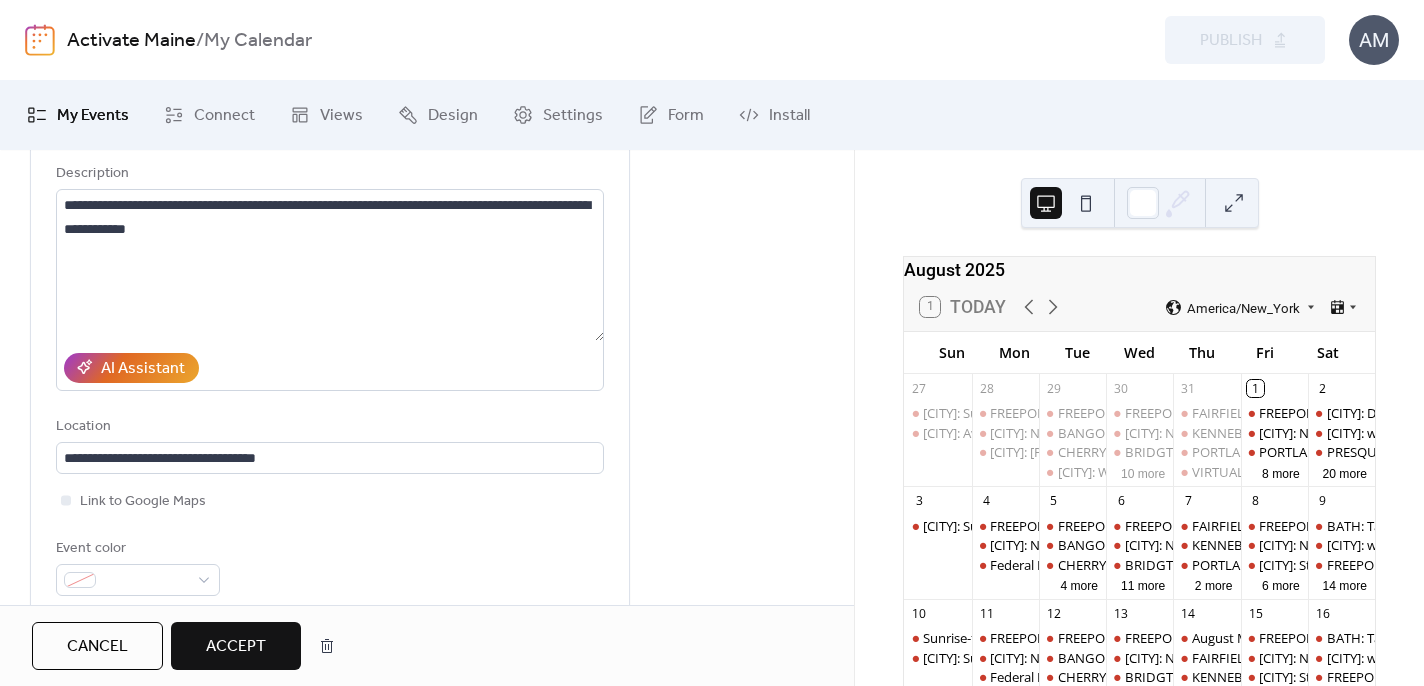 scroll, scrollTop: 310, scrollLeft: 0, axis: vertical 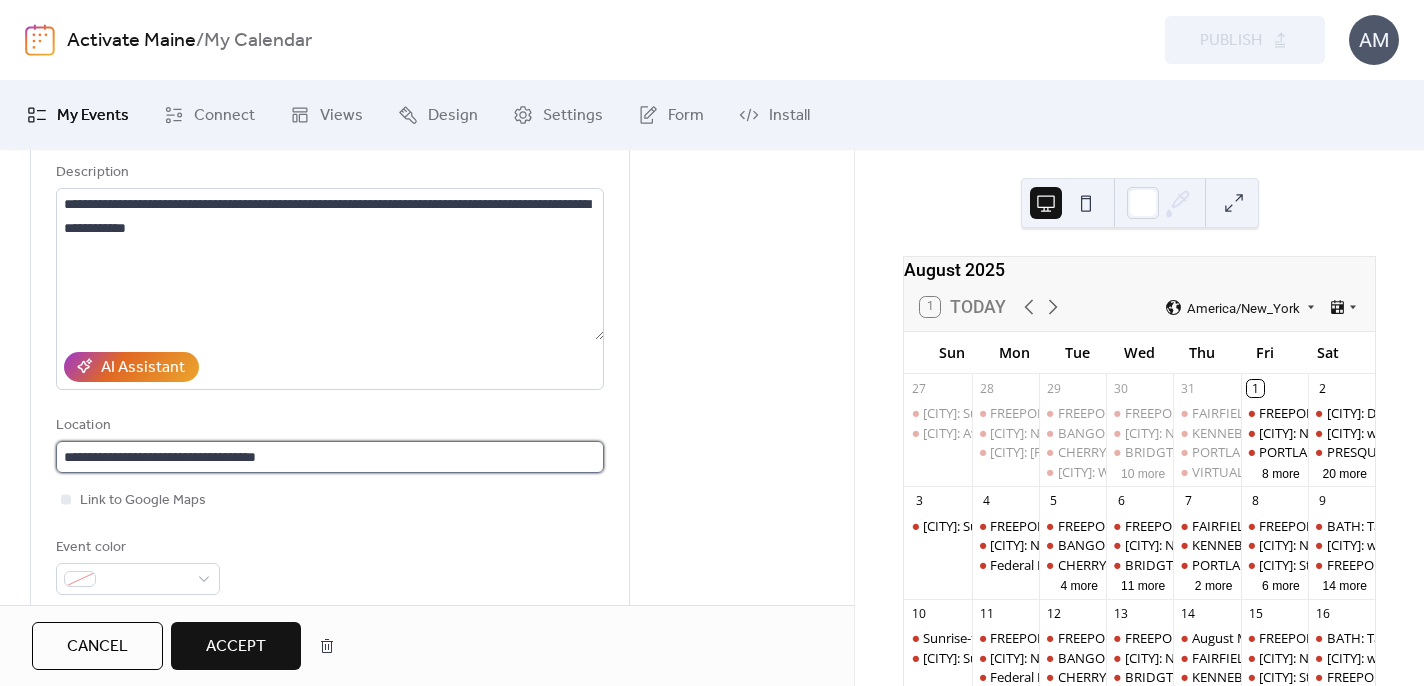 click on "**********" at bounding box center [330, 457] 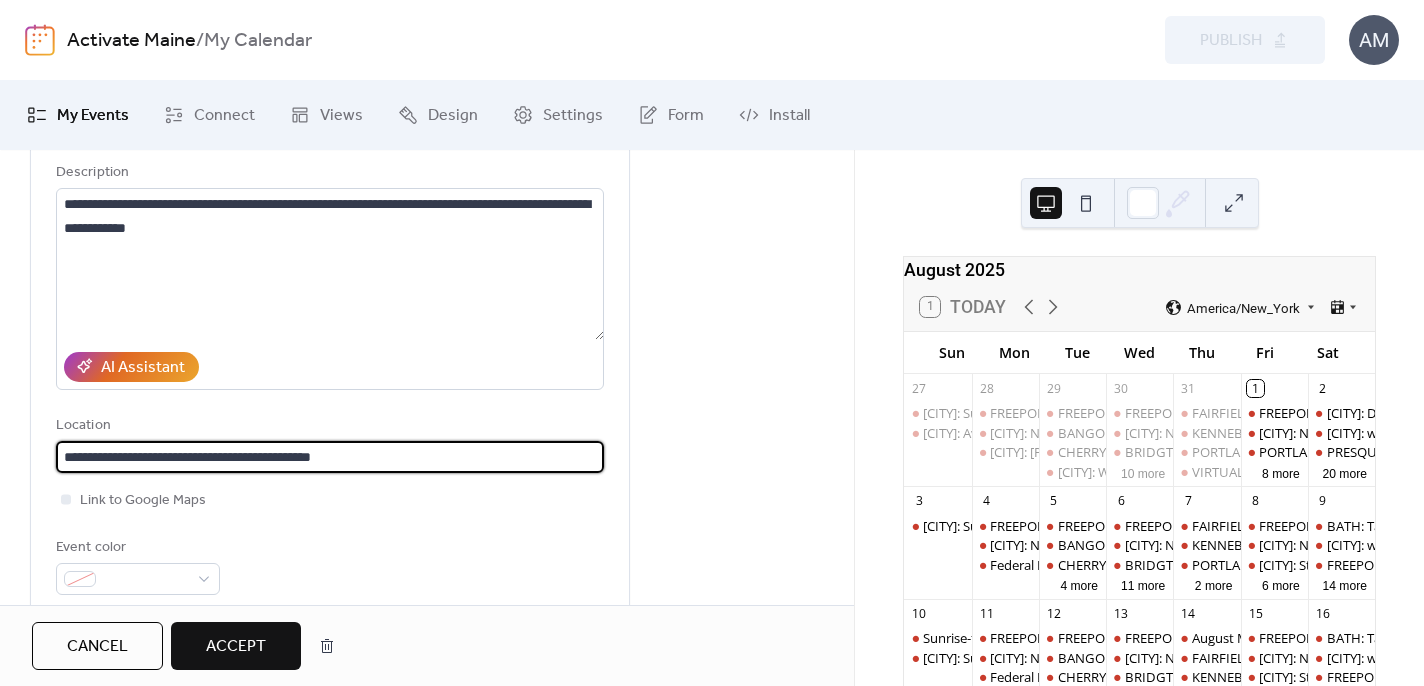 click on "**********" at bounding box center [330, 457] 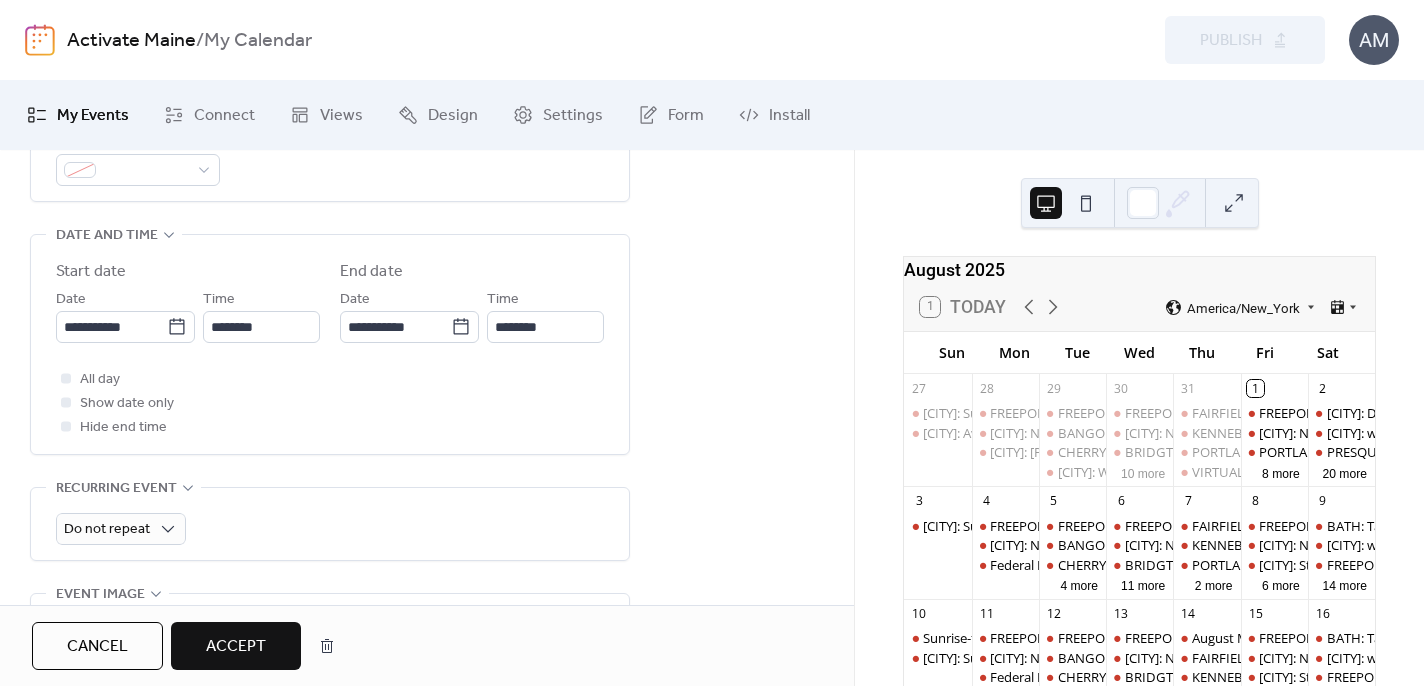 scroll, scrollTop: 720, scrollLeft: 0, axis: vertical 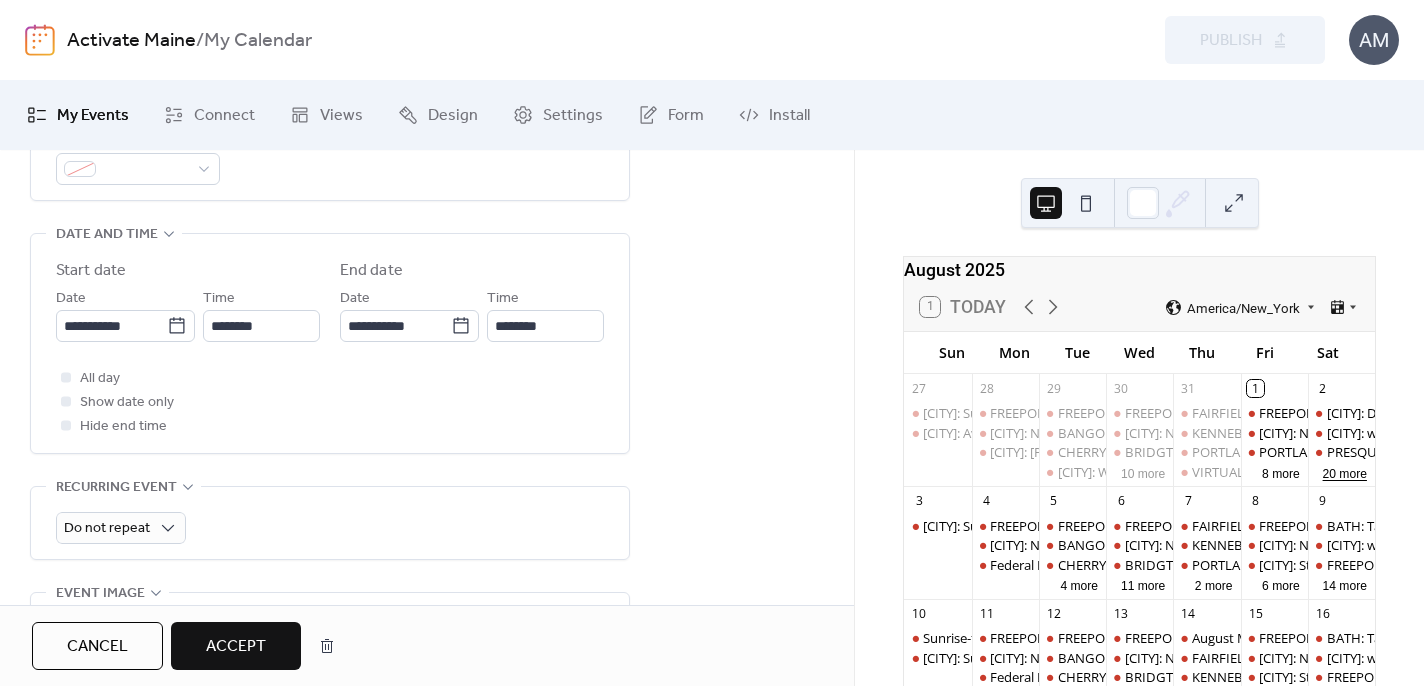 type on "**********" 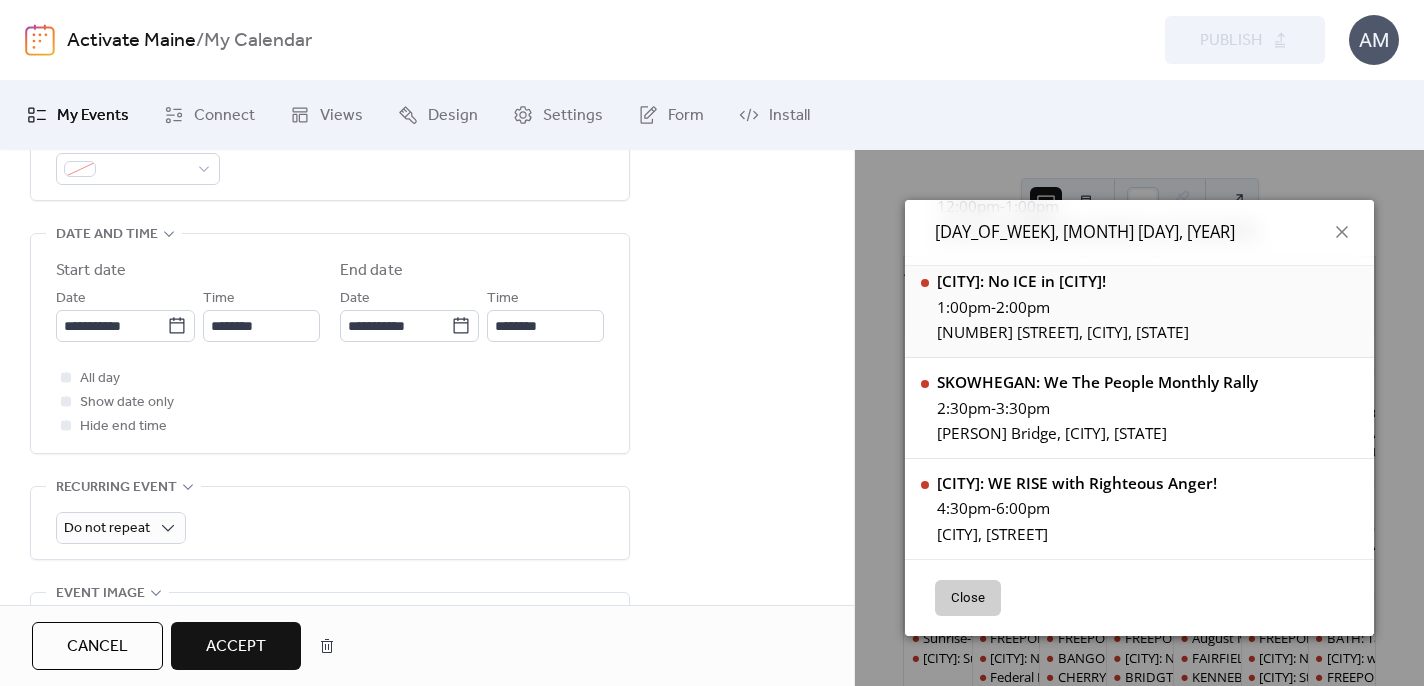 scroll, scrollTop: 2127, scrollLeft: 0, axis: vertical 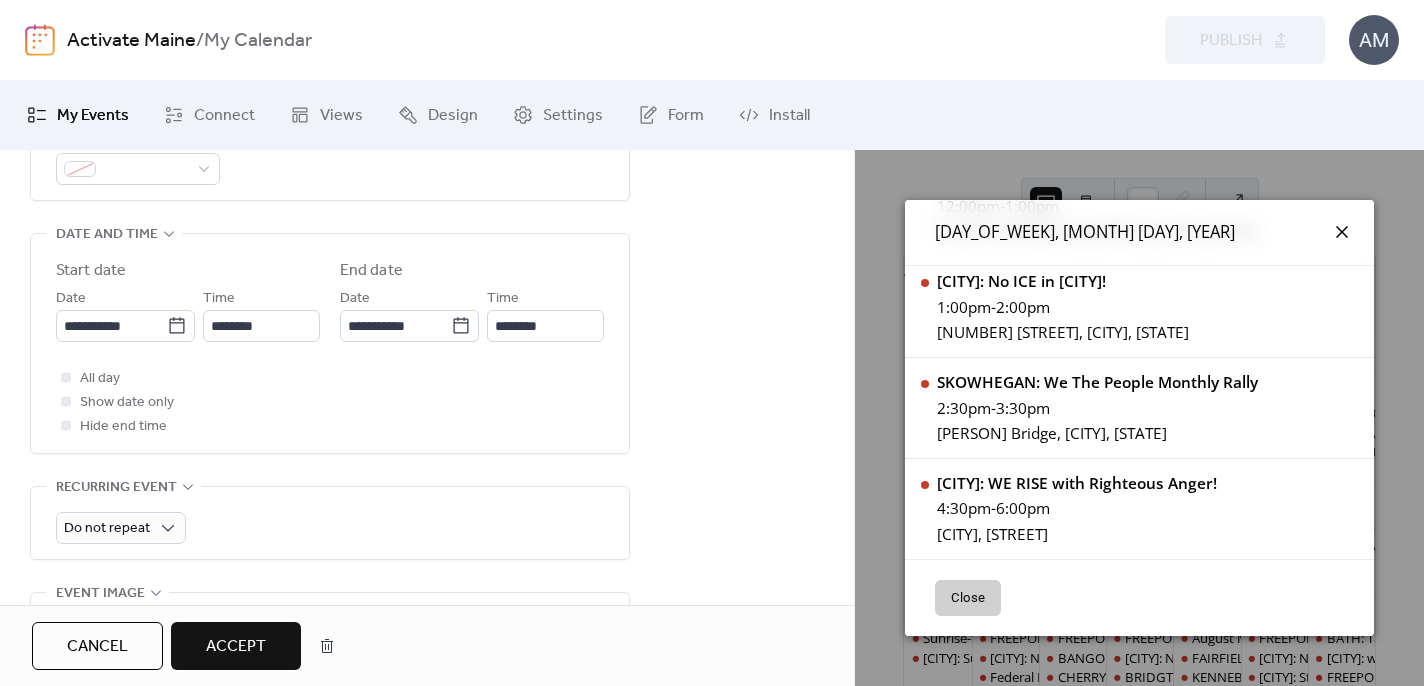 click 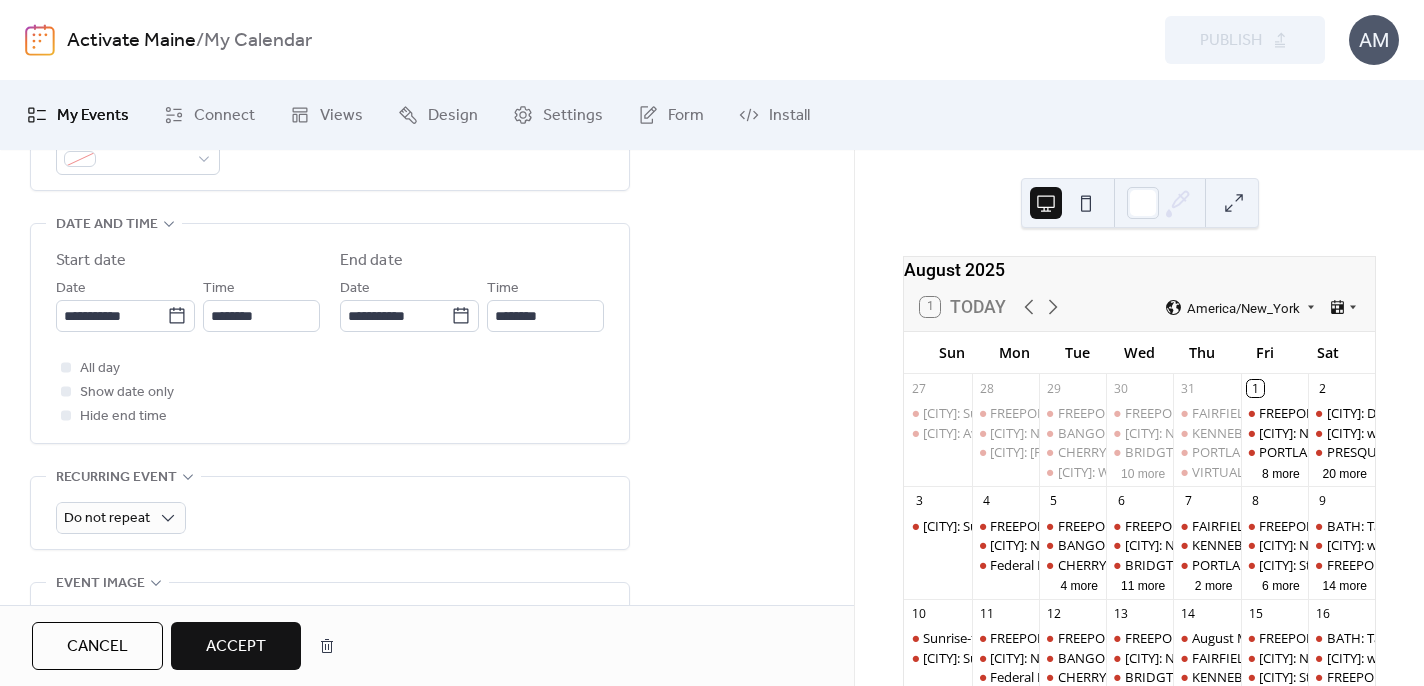 scroll, scrollTop: 731, scrollLeft: 0, axis: vertical 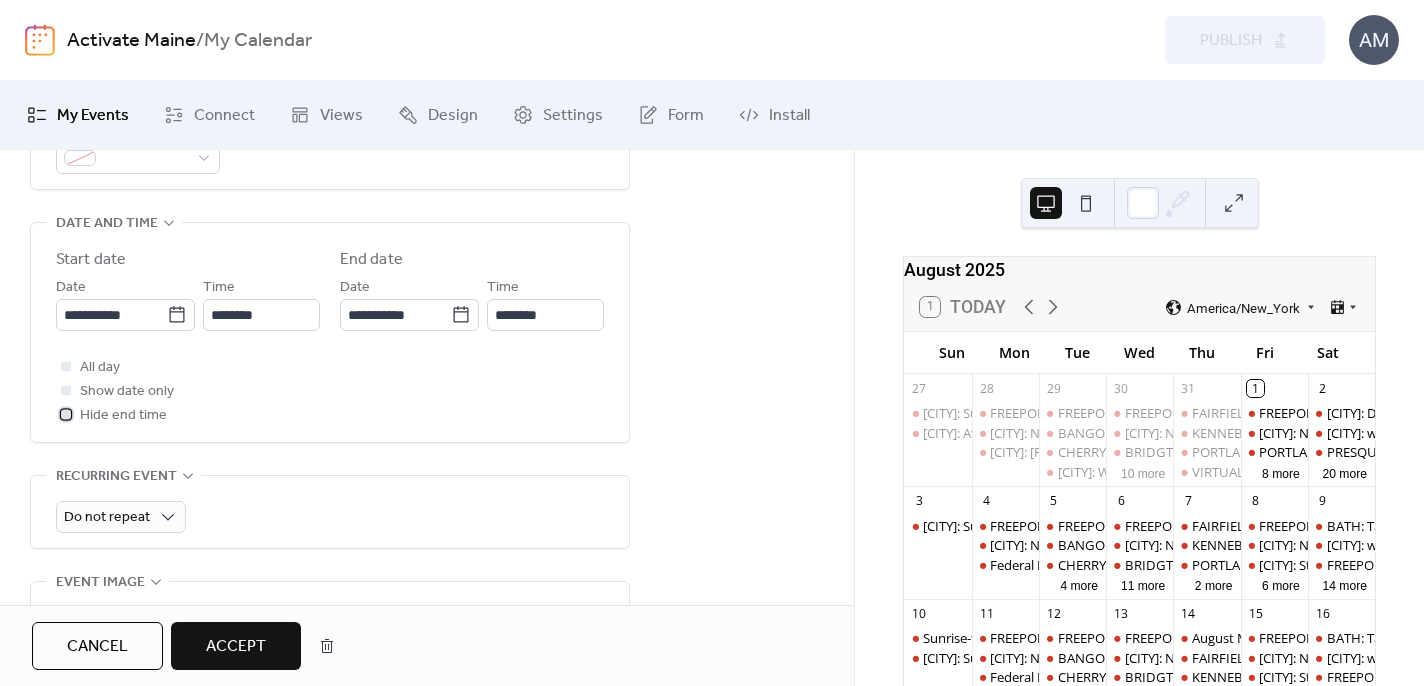 click at bounding box center (66, 414) 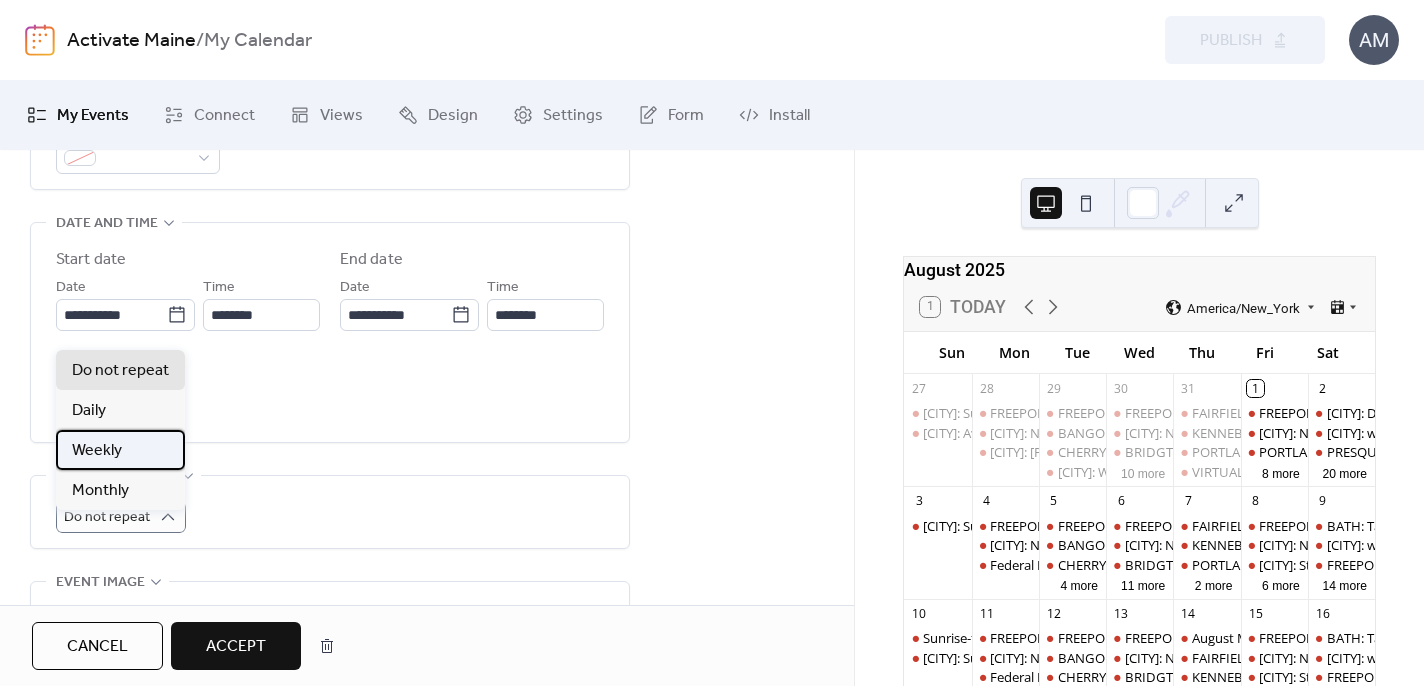 click on "Weekly" at bounding box center (120, 450) 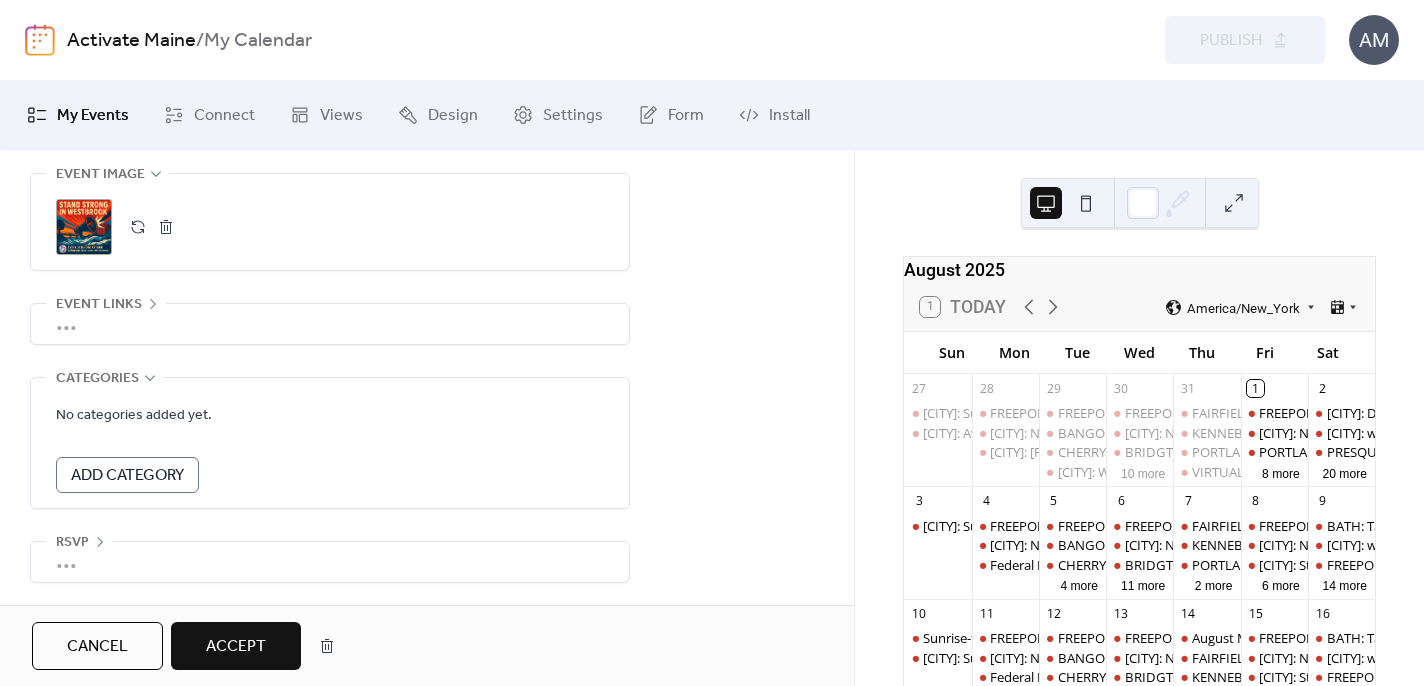 scroll, scrollTop: 1530, scrollLeft: 0, axis: vertical 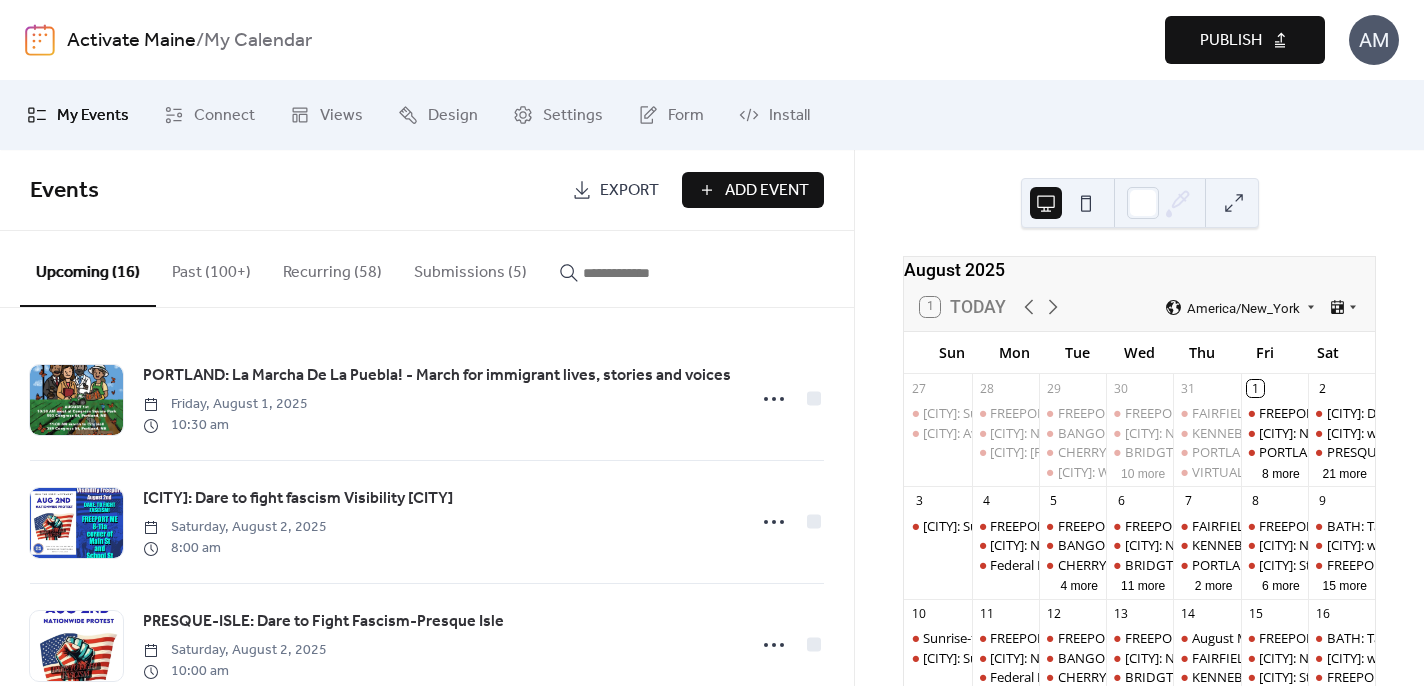click on "Publish" at bounding box center (1231, 41) 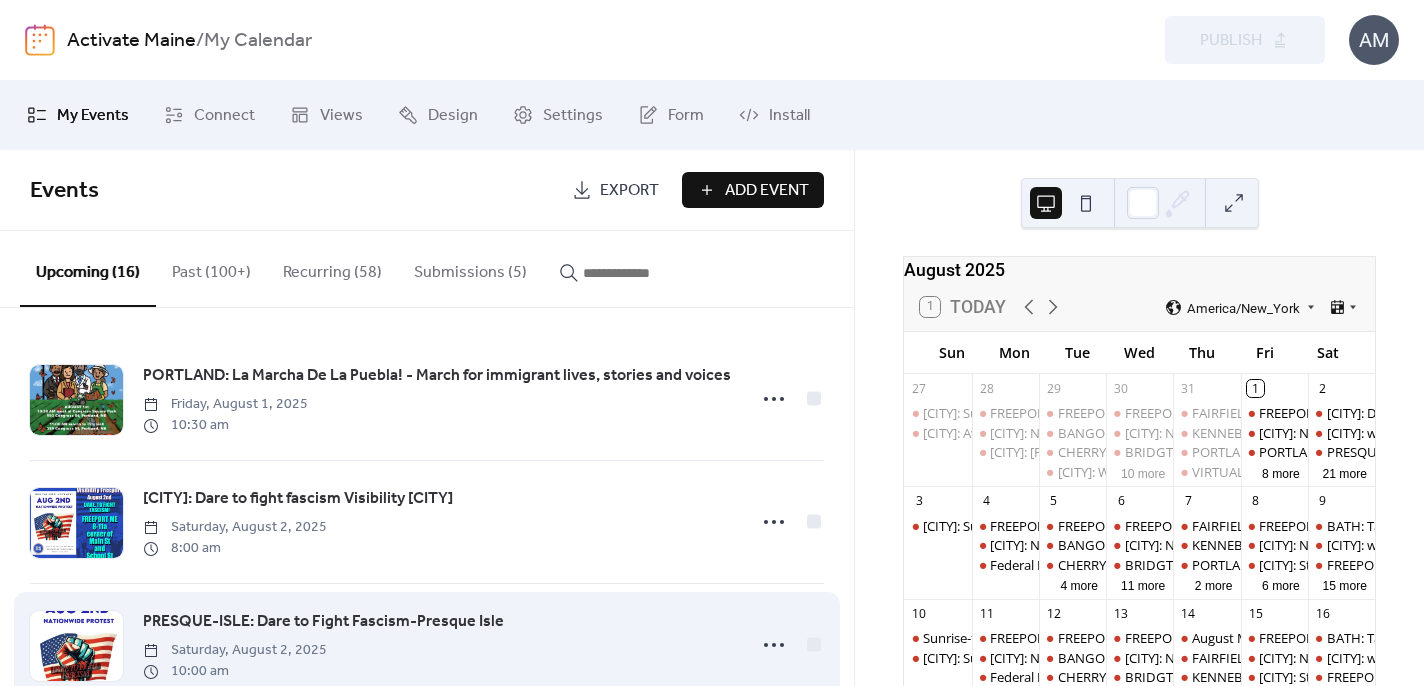click on "21 more" at bounding box center (1345, 472) 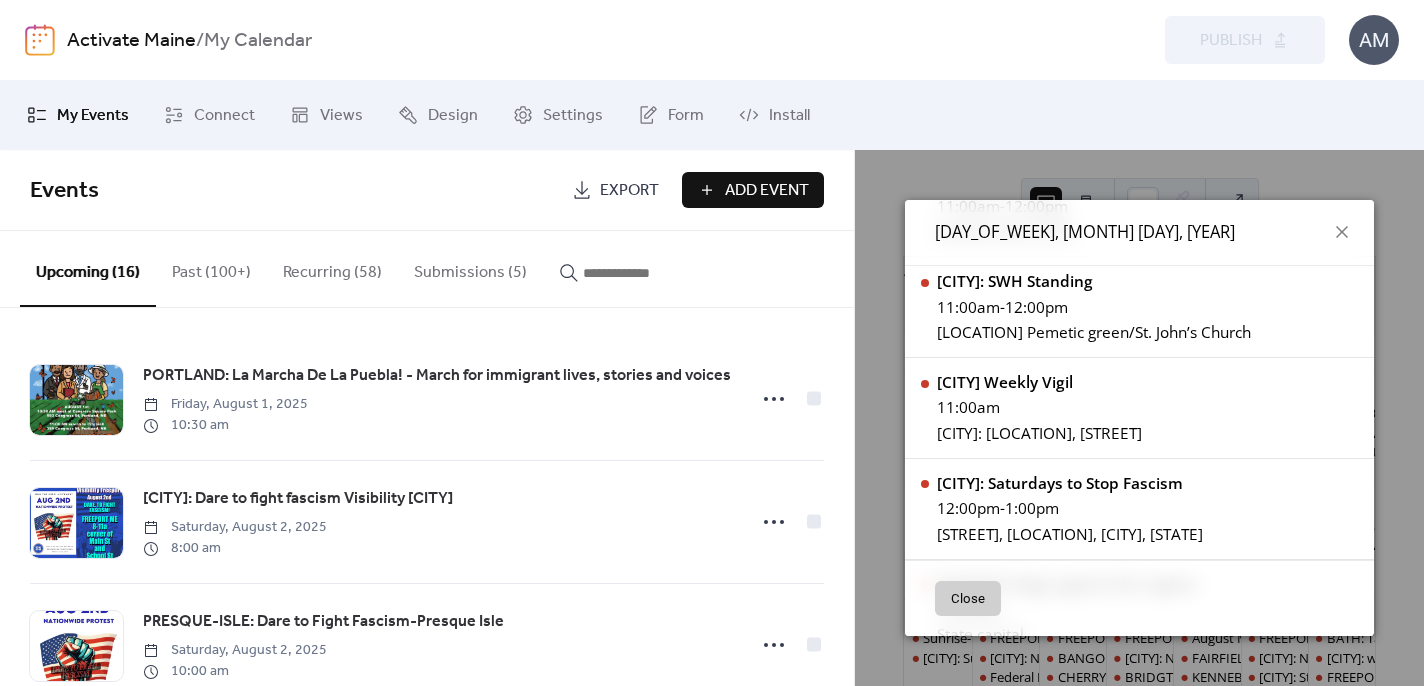 scroll, scrollTop: 757, scrollLeft: 0, axis: vertical 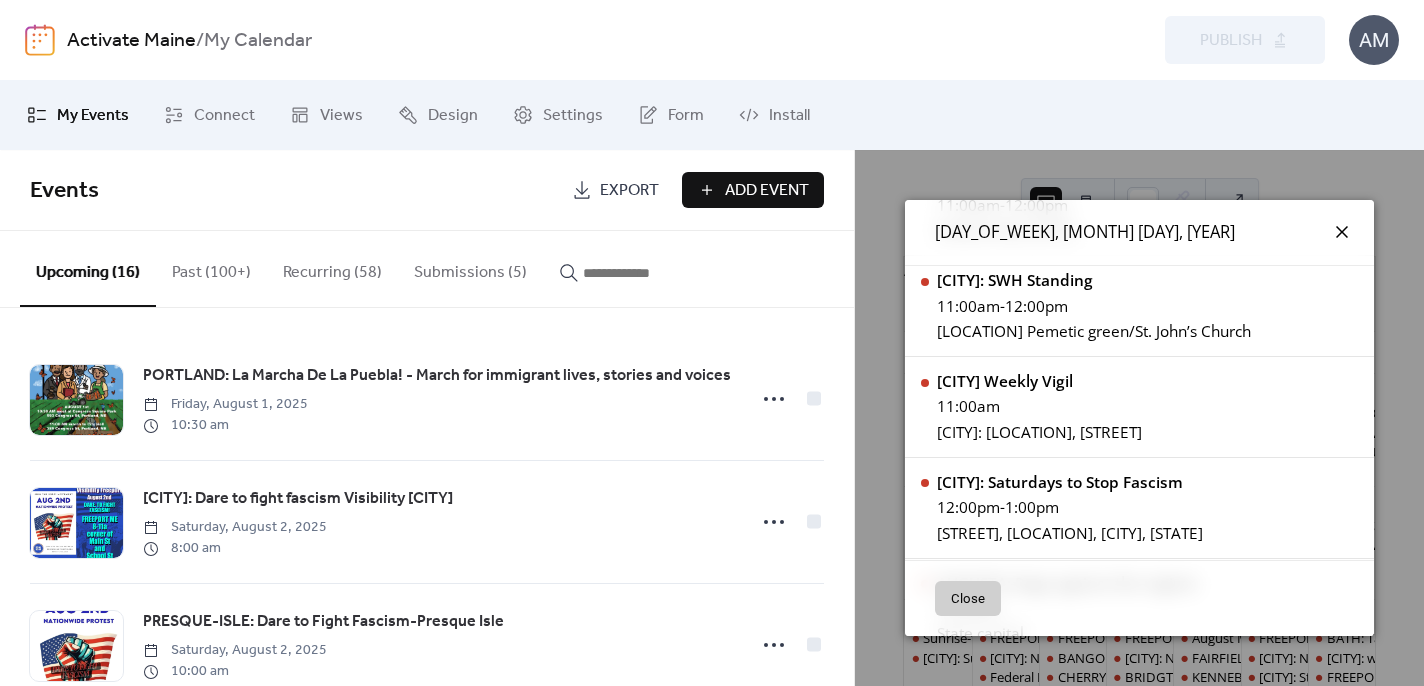 click 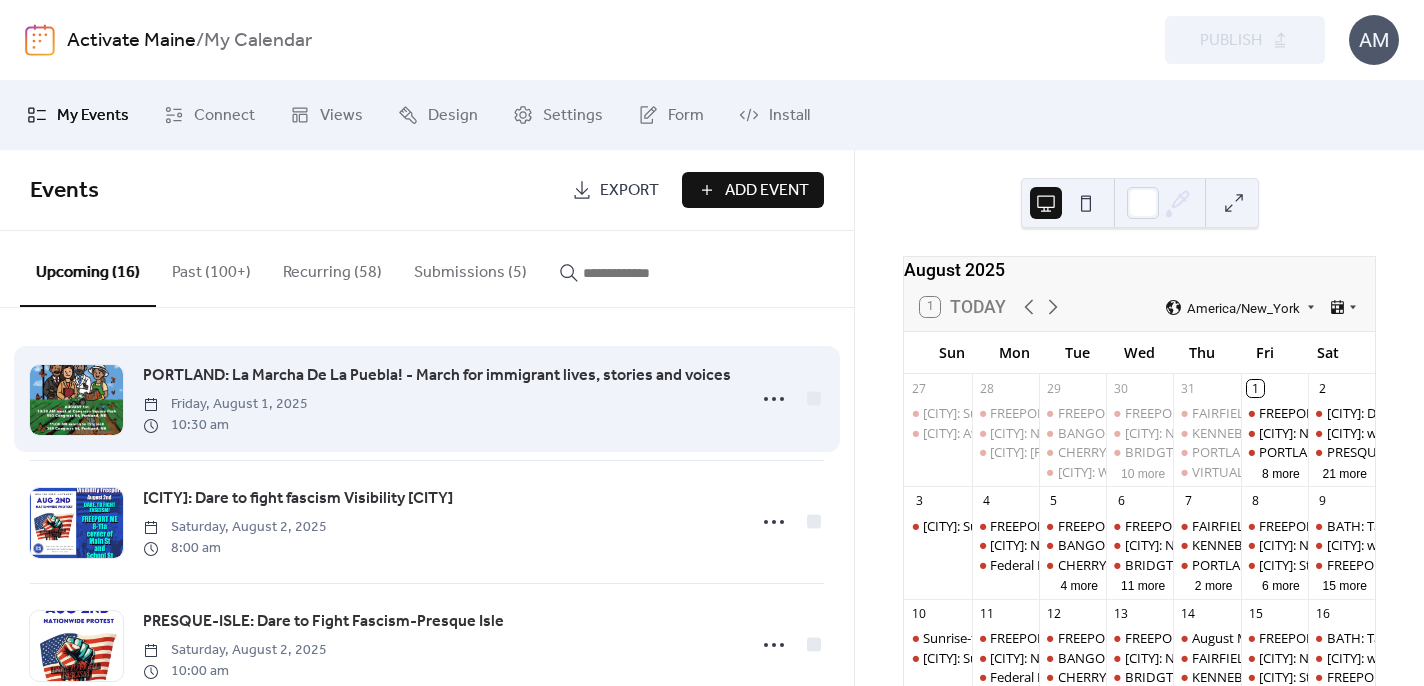 click on "PORTLAND: La Marcha De La Puebla! - March for immigrant lives, stories and voices" at bounding box center (437, 376) 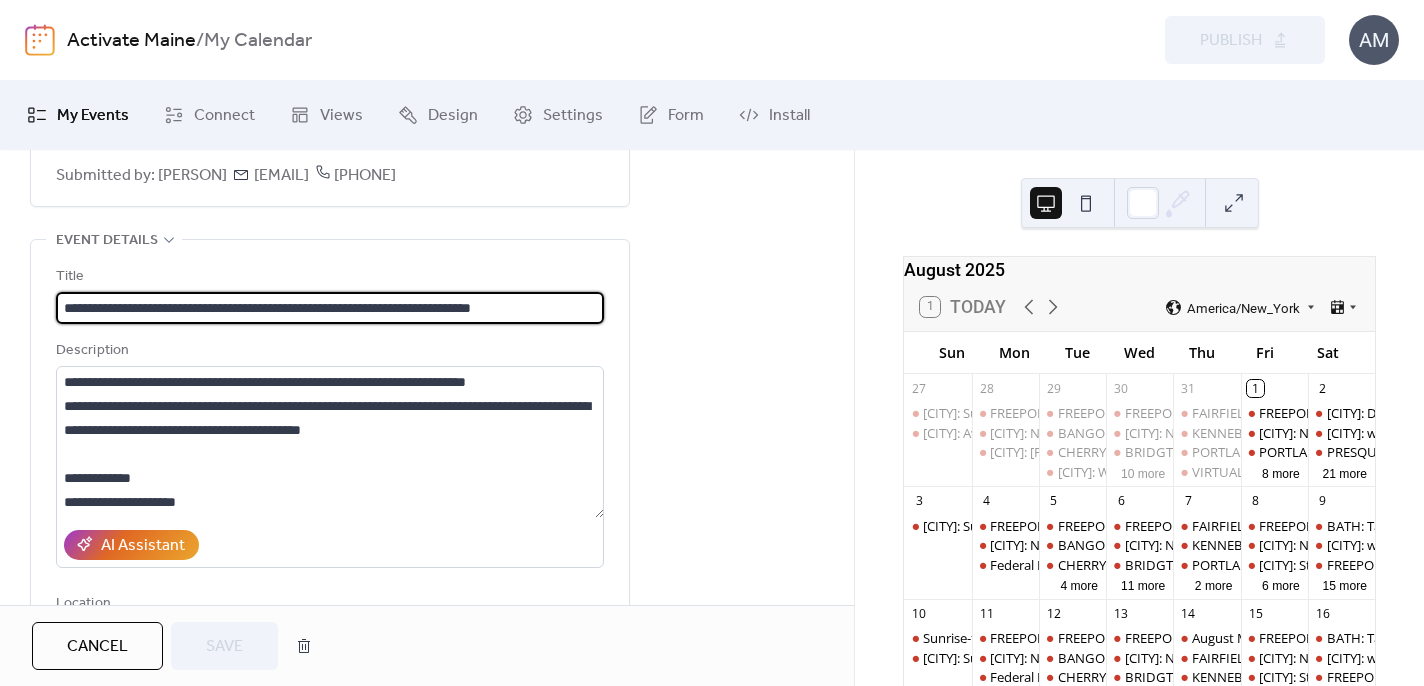scroll, scrollTop: 136, scrollLeft: 0, axis: vertical 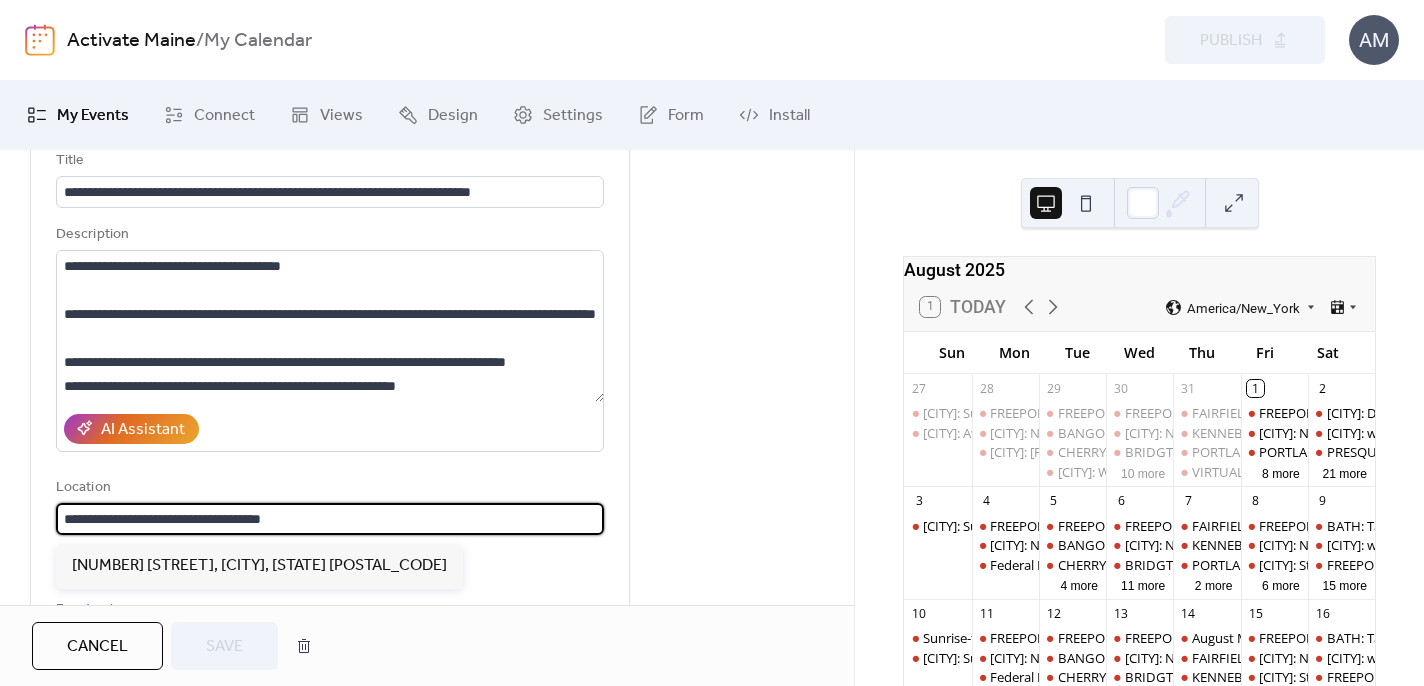 click on "**********" at bounding box center [330, 519] 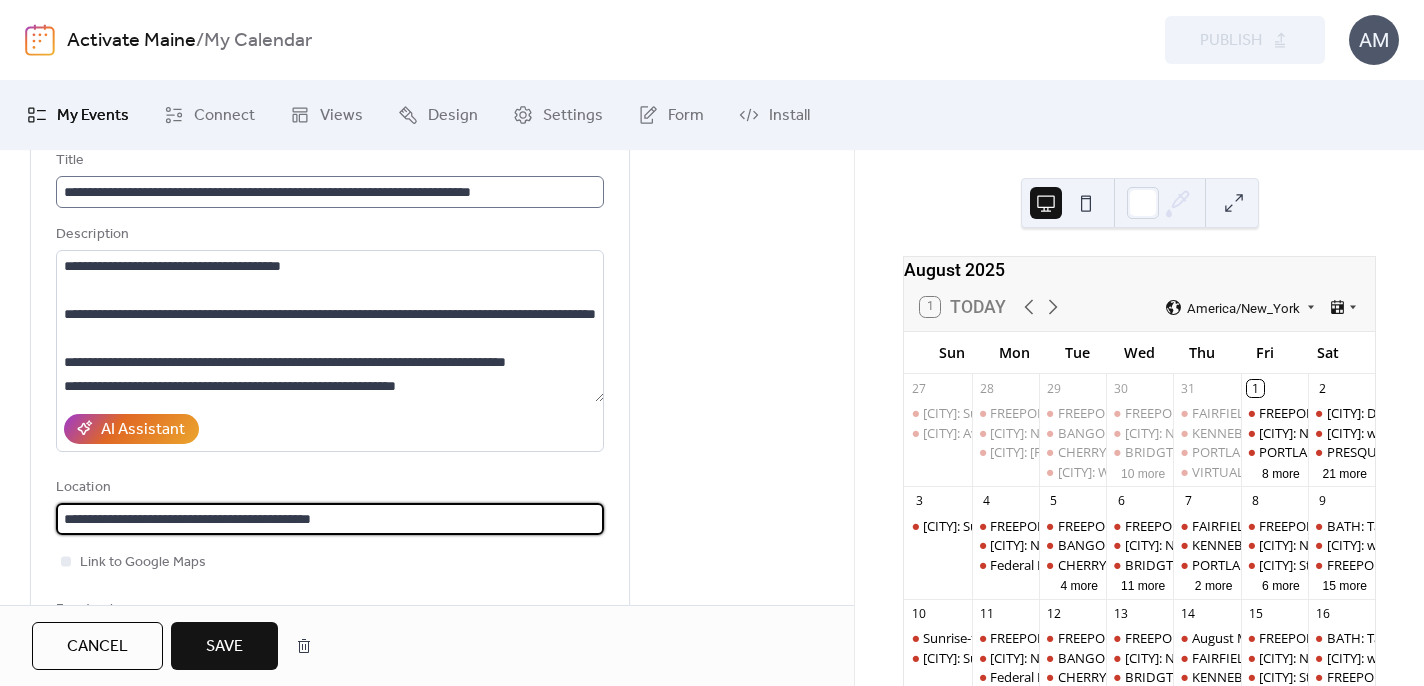 type on "**********" 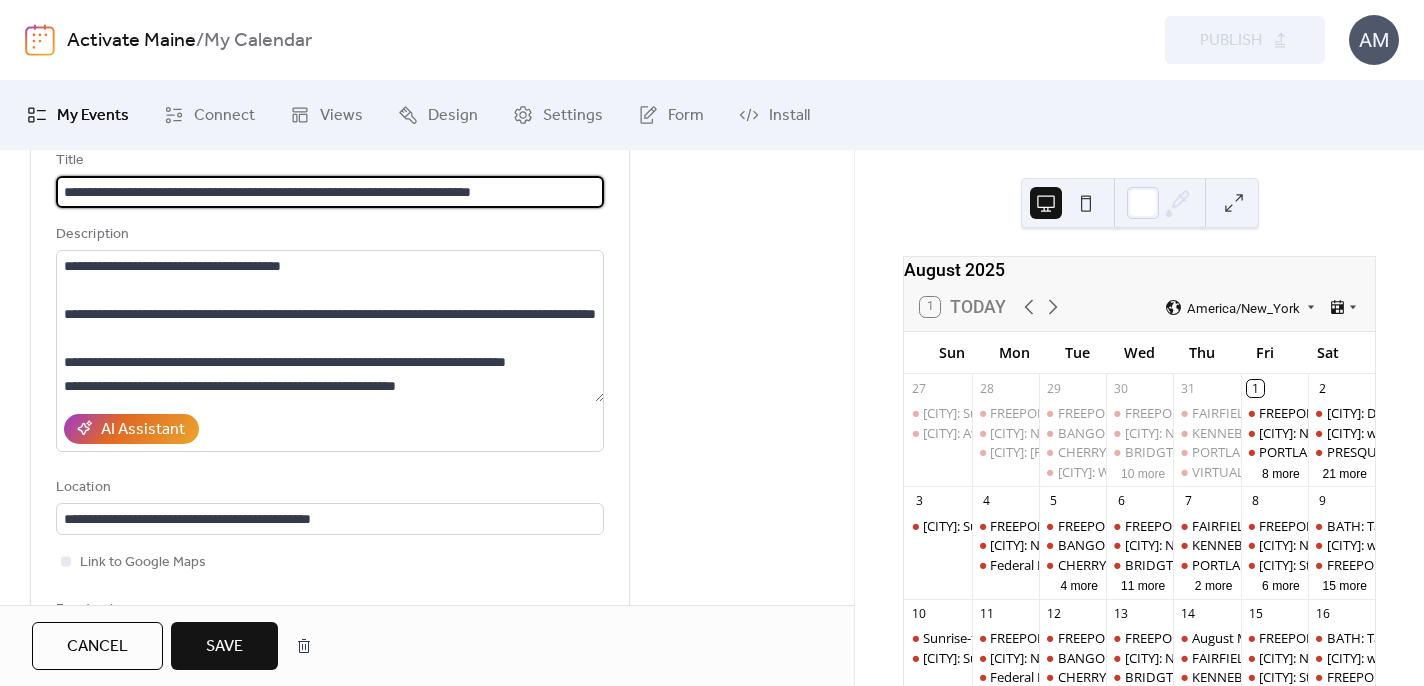 drag, startPoint x: 63, startPoint y: 192, endPoint x: 594, endPoint y: 188, distance: 531.0151 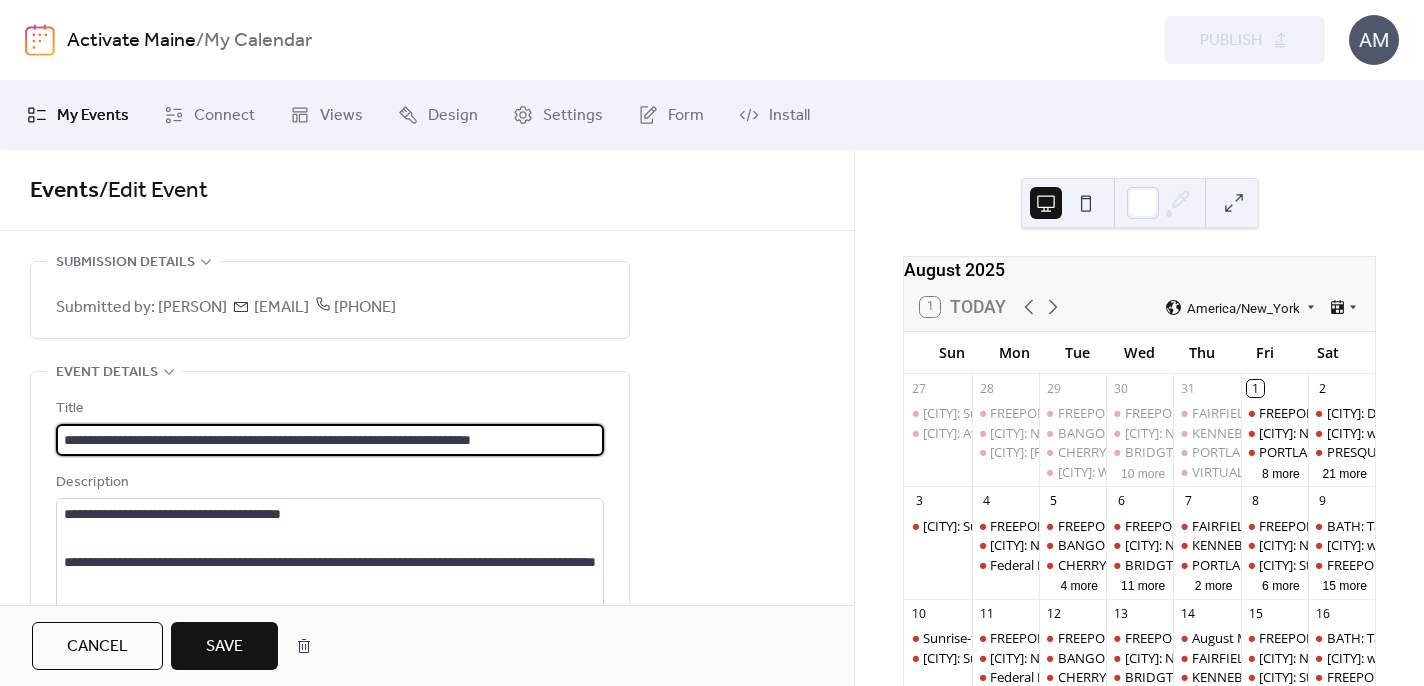 scroll, scrollTop: 0, scrollLeft: 0, axis: both 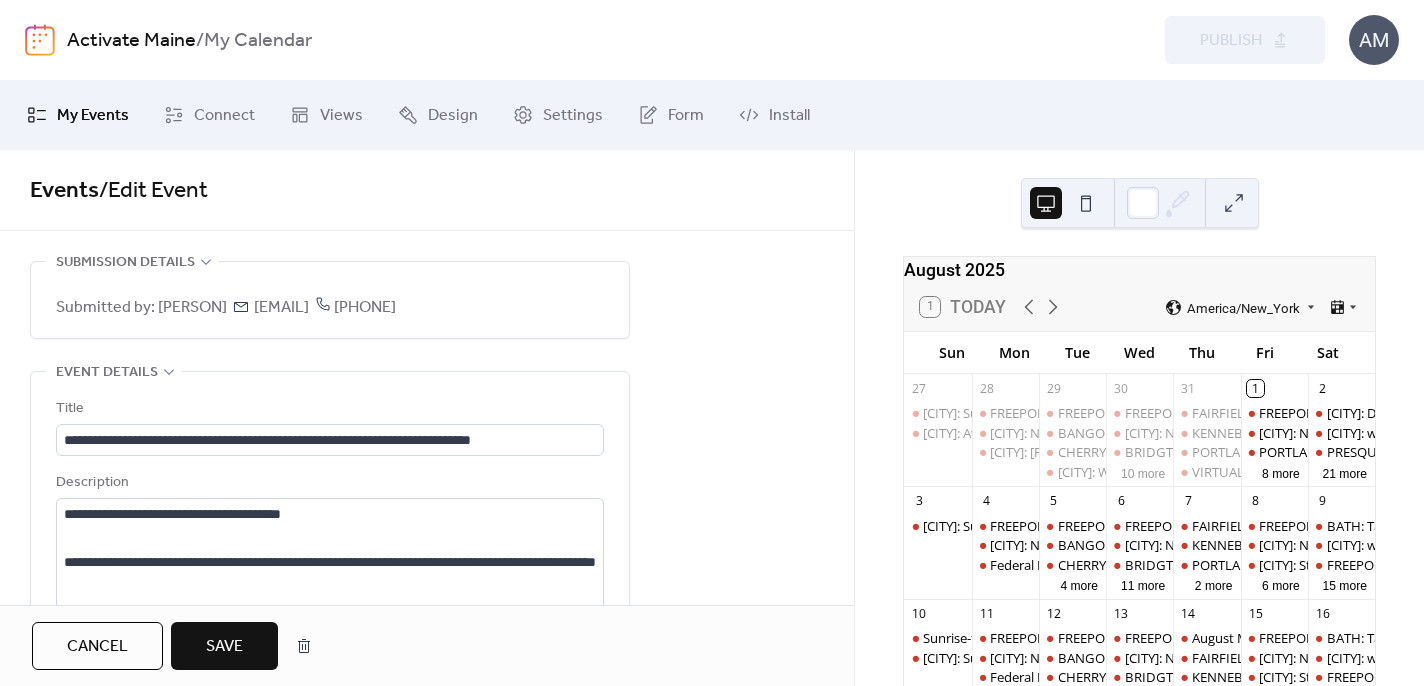 click on "**********" at bounding box center [427, 1002] 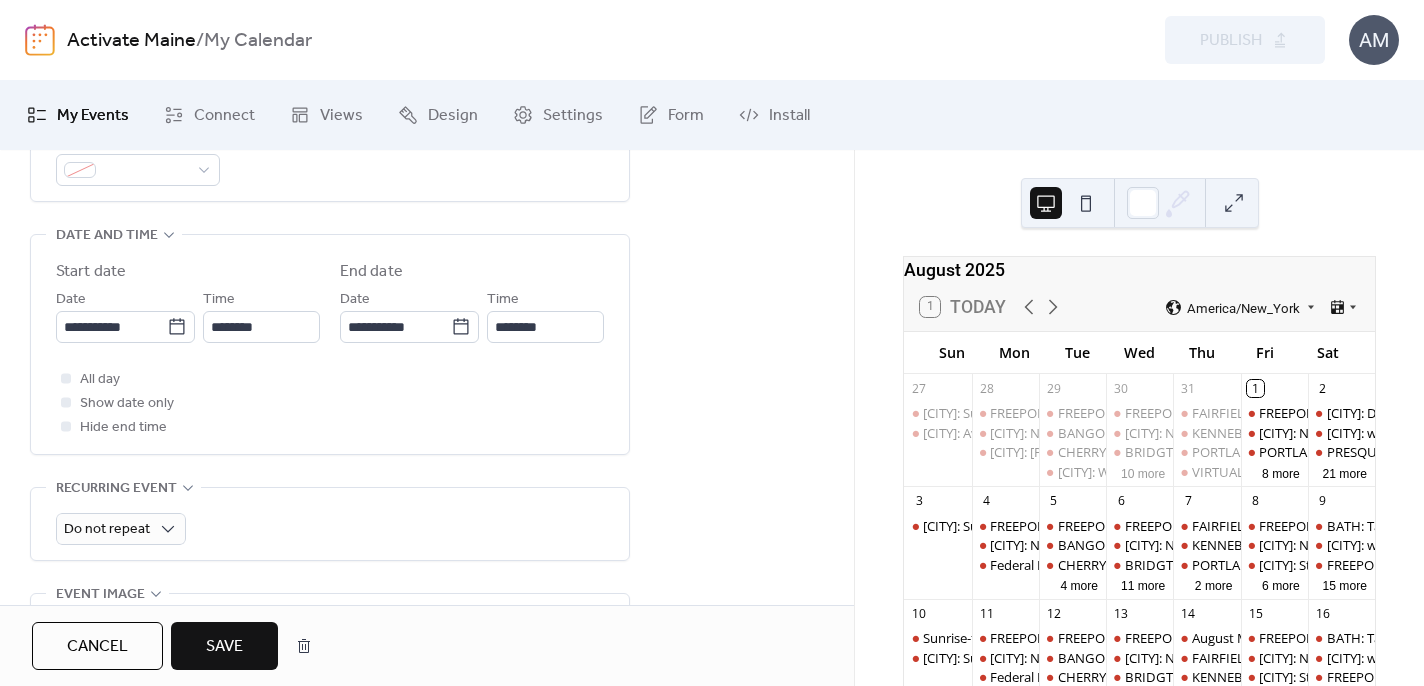 scroll, scrollTop: 708, scrollLeft: 0, axis: vertical 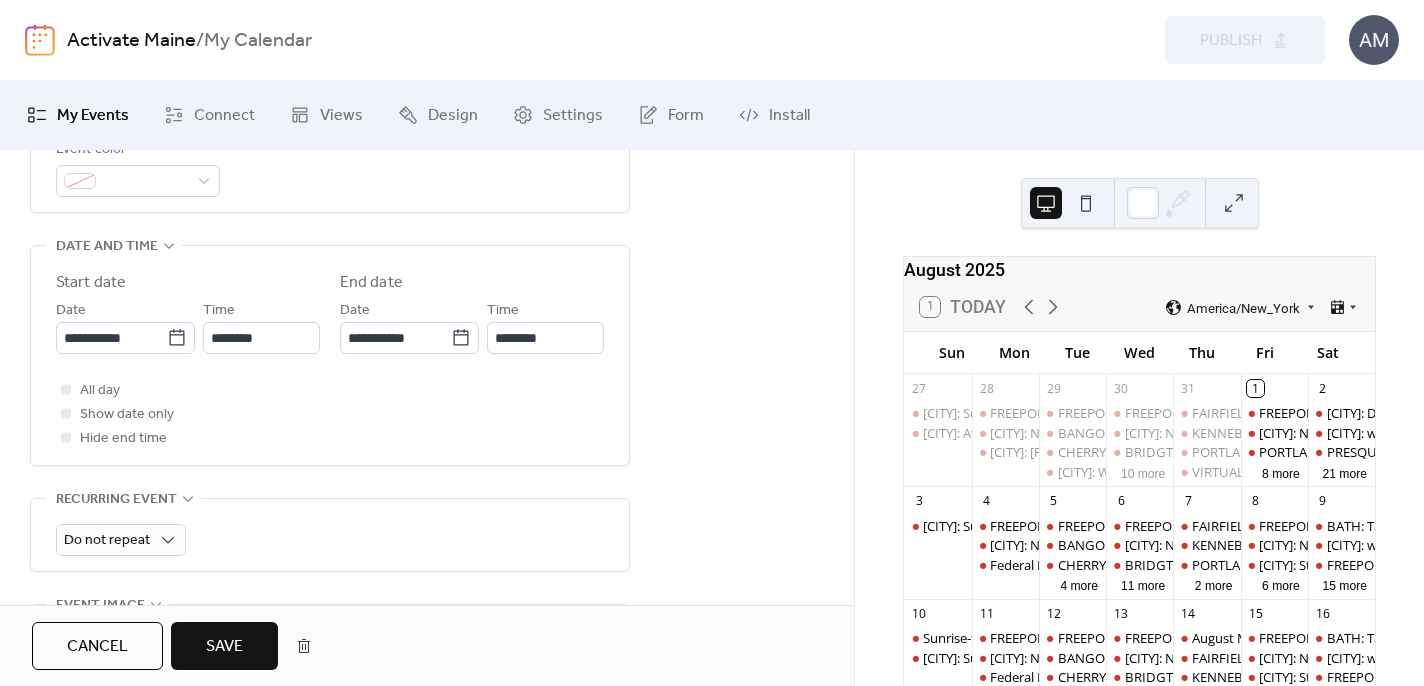 click on "Save" at bounding box center (224, 647) 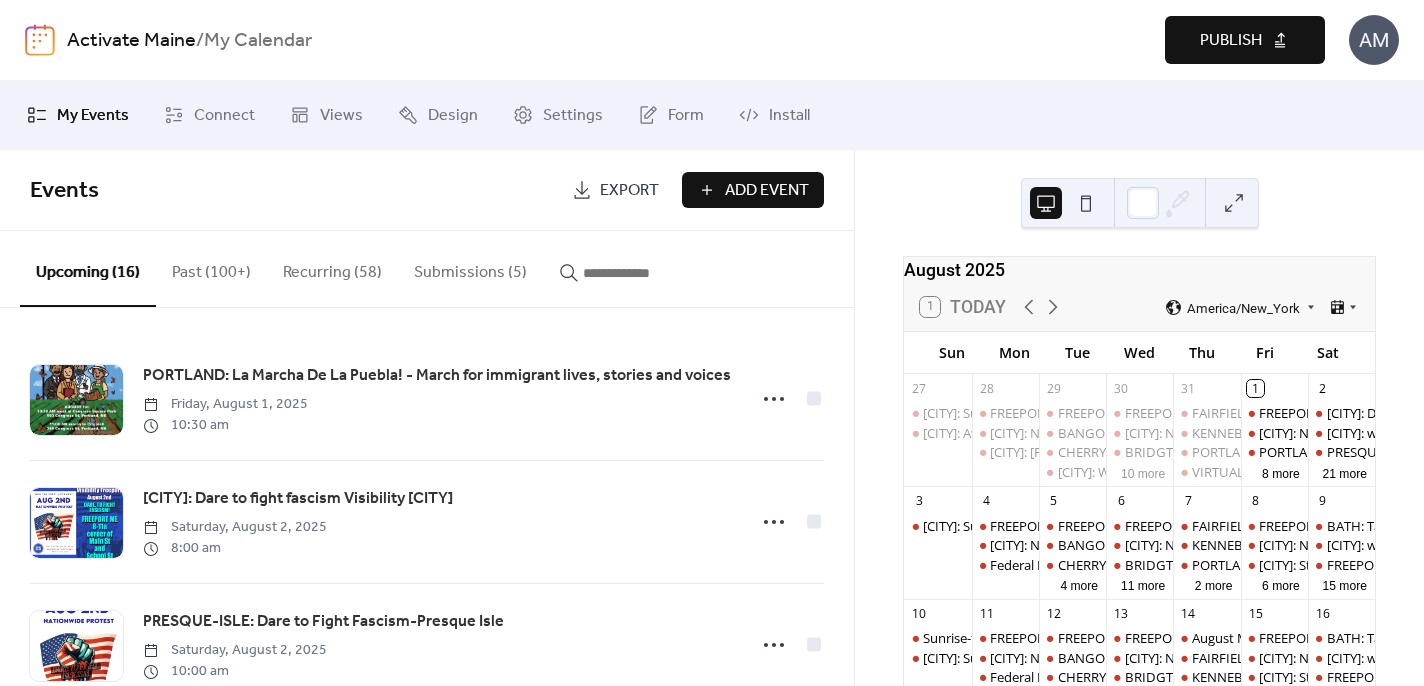 click on "Publish" at bounding box center (1231, 41) 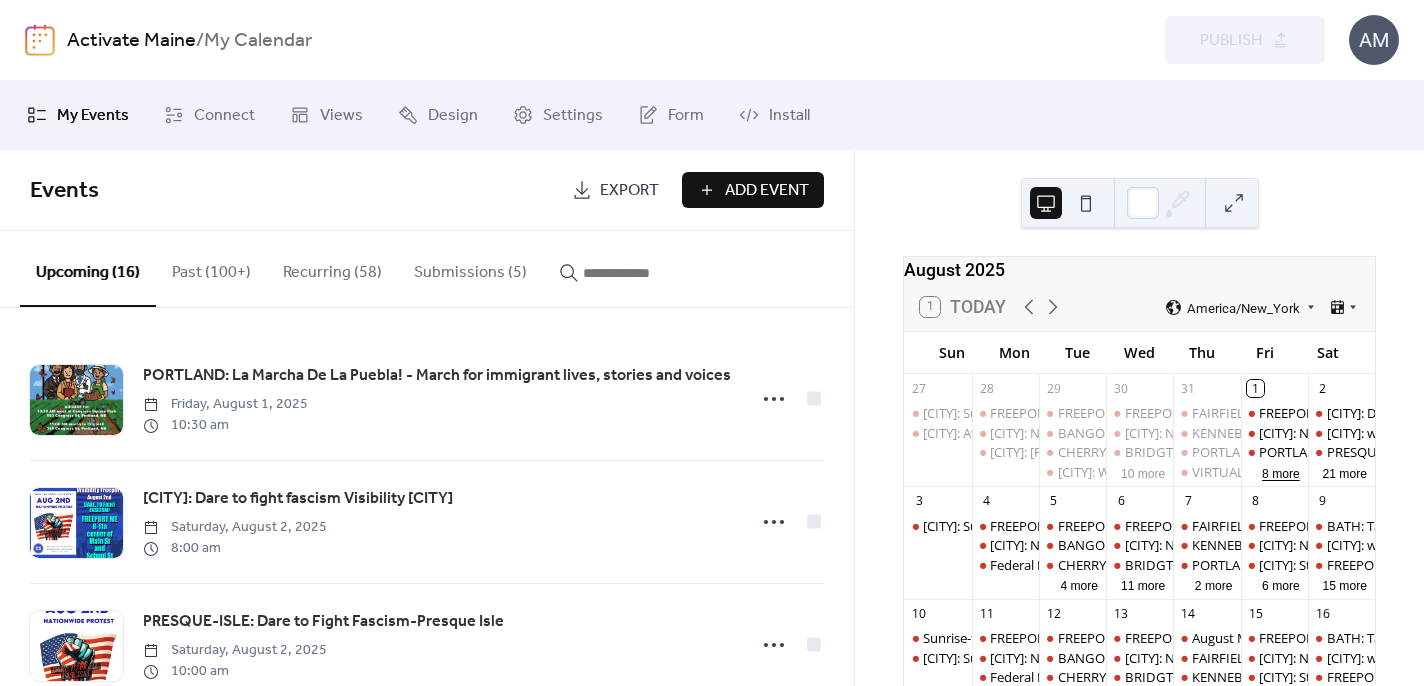 click on "8 more" at bounding box center [1281, 472] 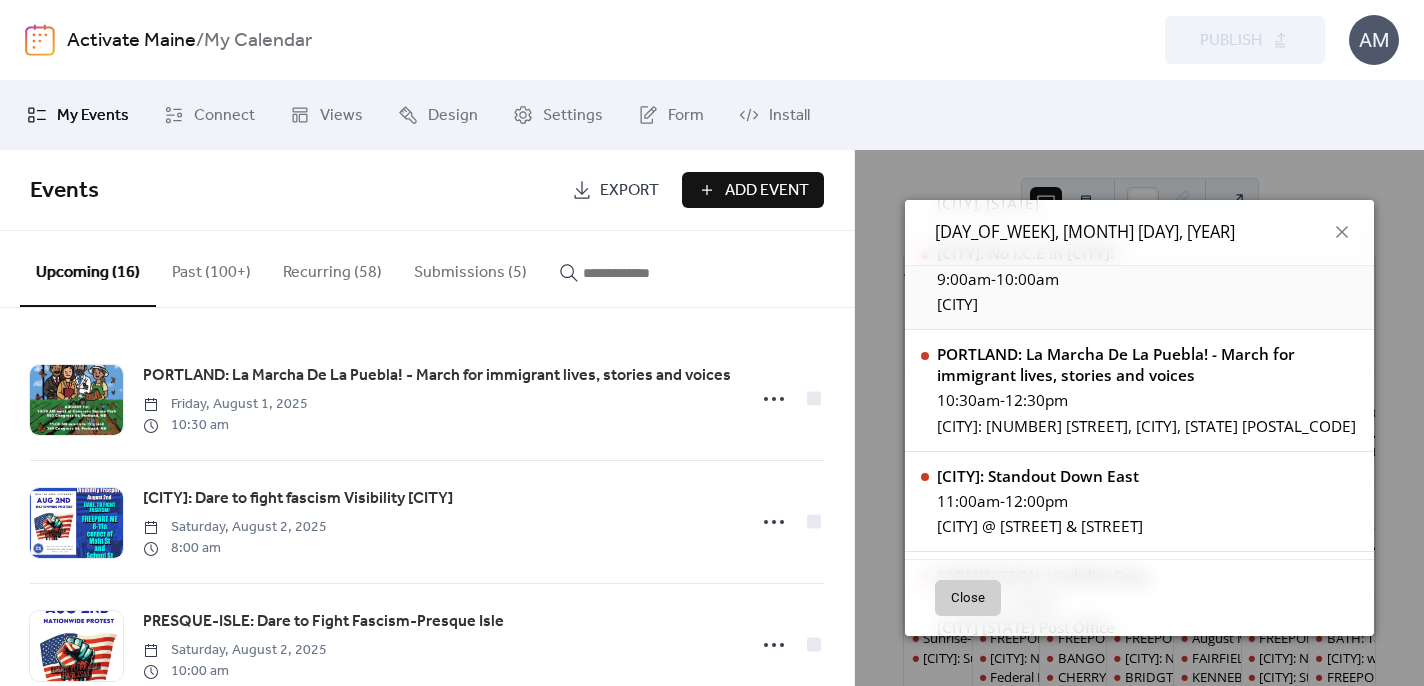 scroll, scrollTop: 135, scrollLeft: 0, axis: vertical 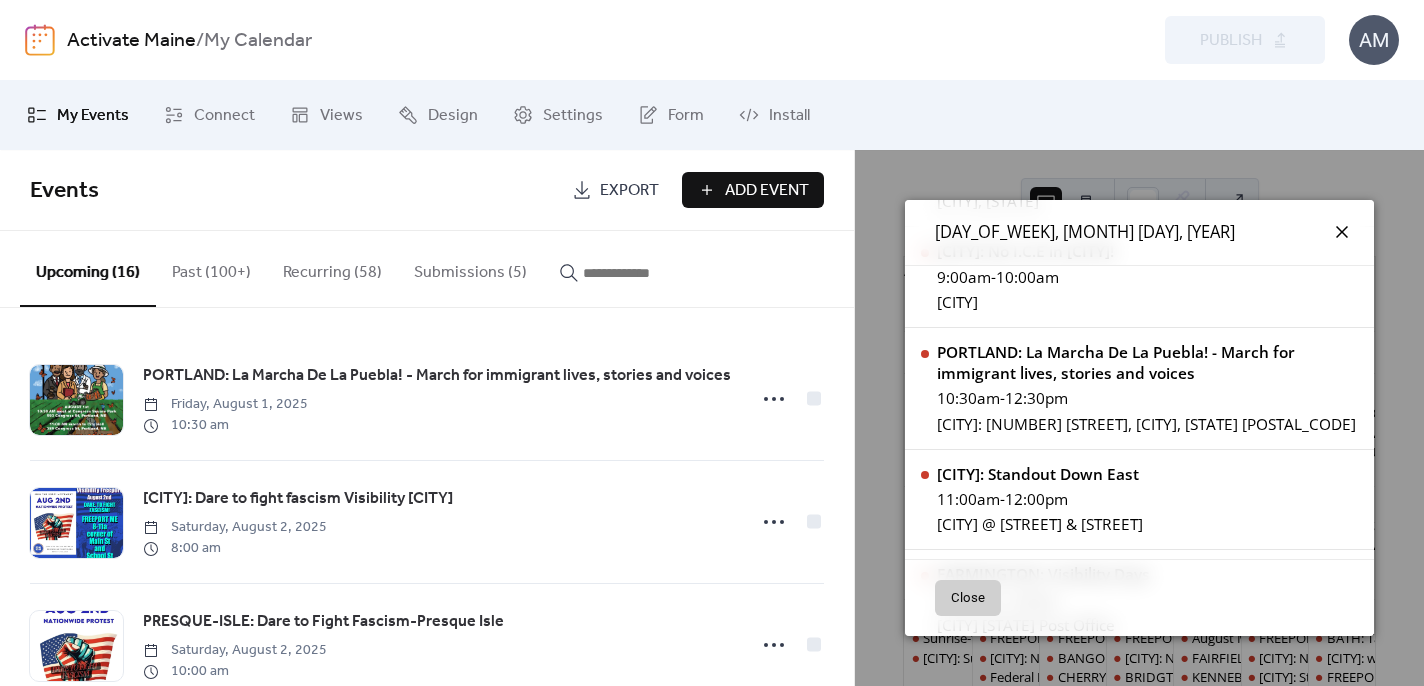 click 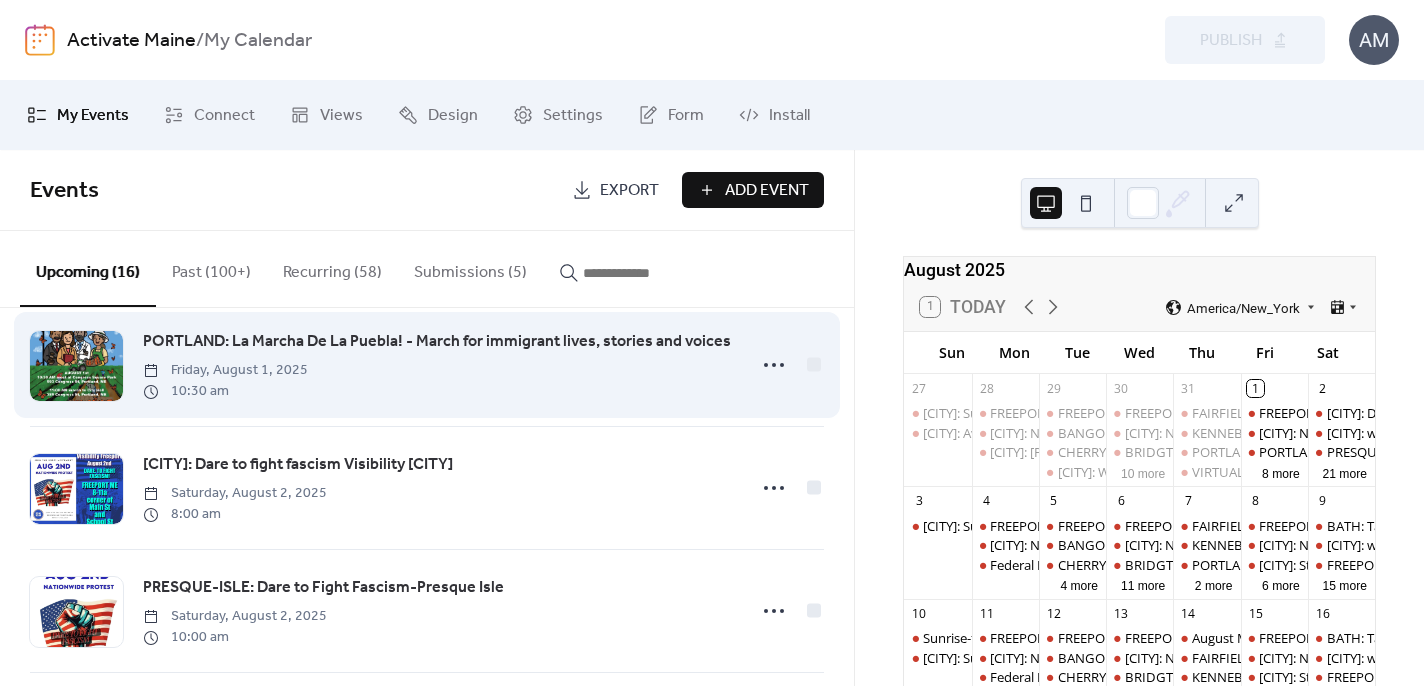 scroll, scrollTop: 38, scrollLeft: 0, axis: vertical 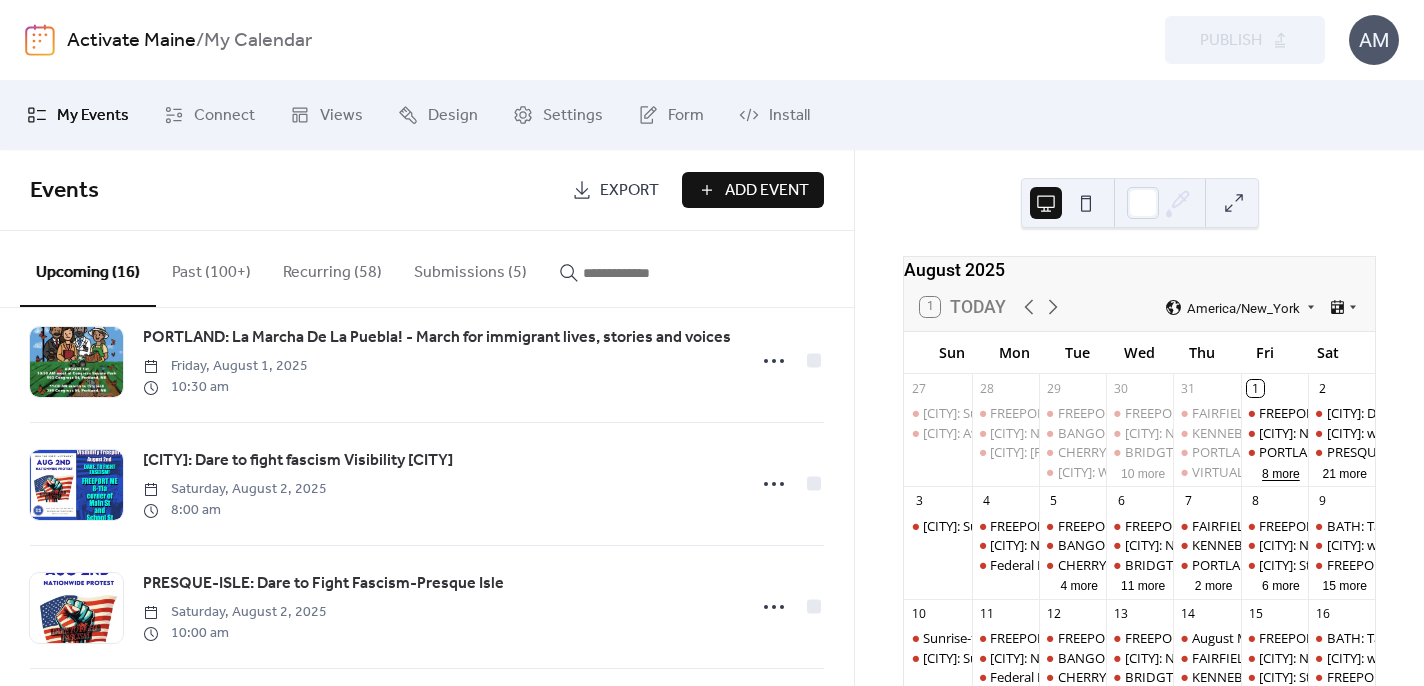 click on "8 more" at bounding box center (1281, 472) 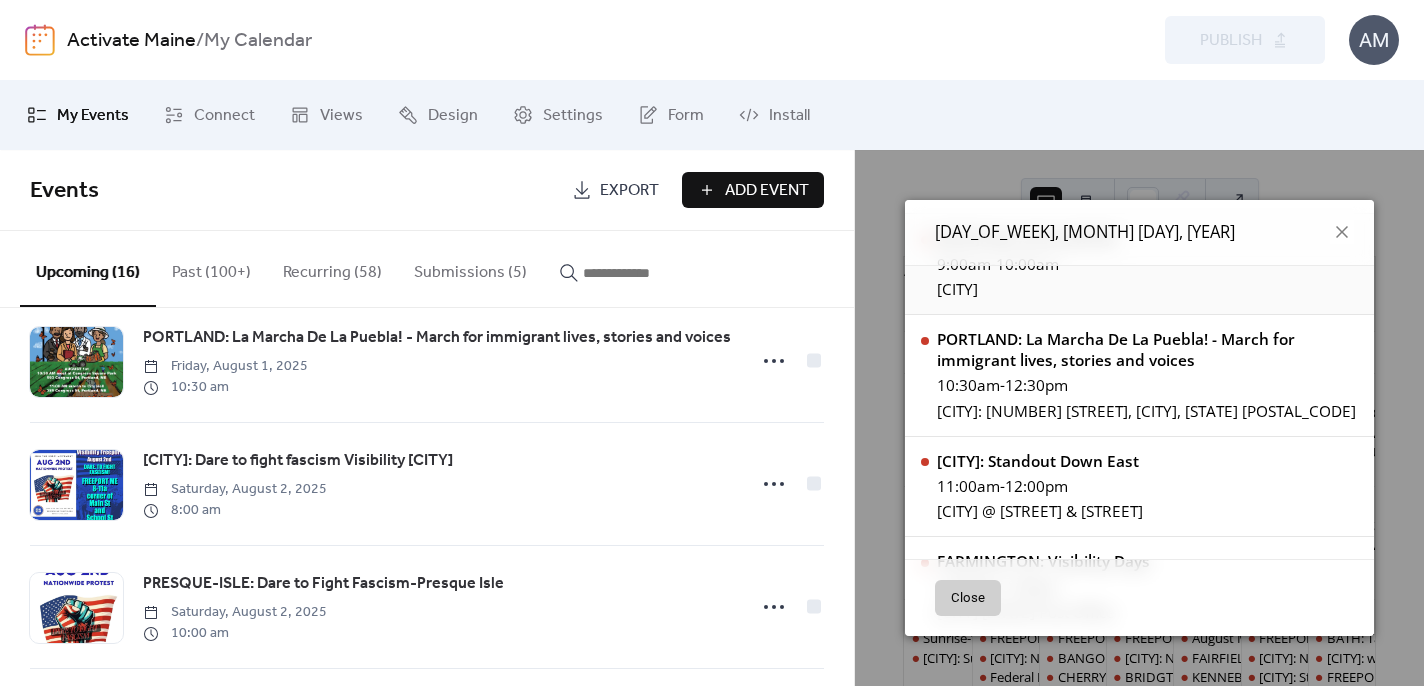 scroll, scrollTop: 153, scrollLeft: 0, axis: vertical 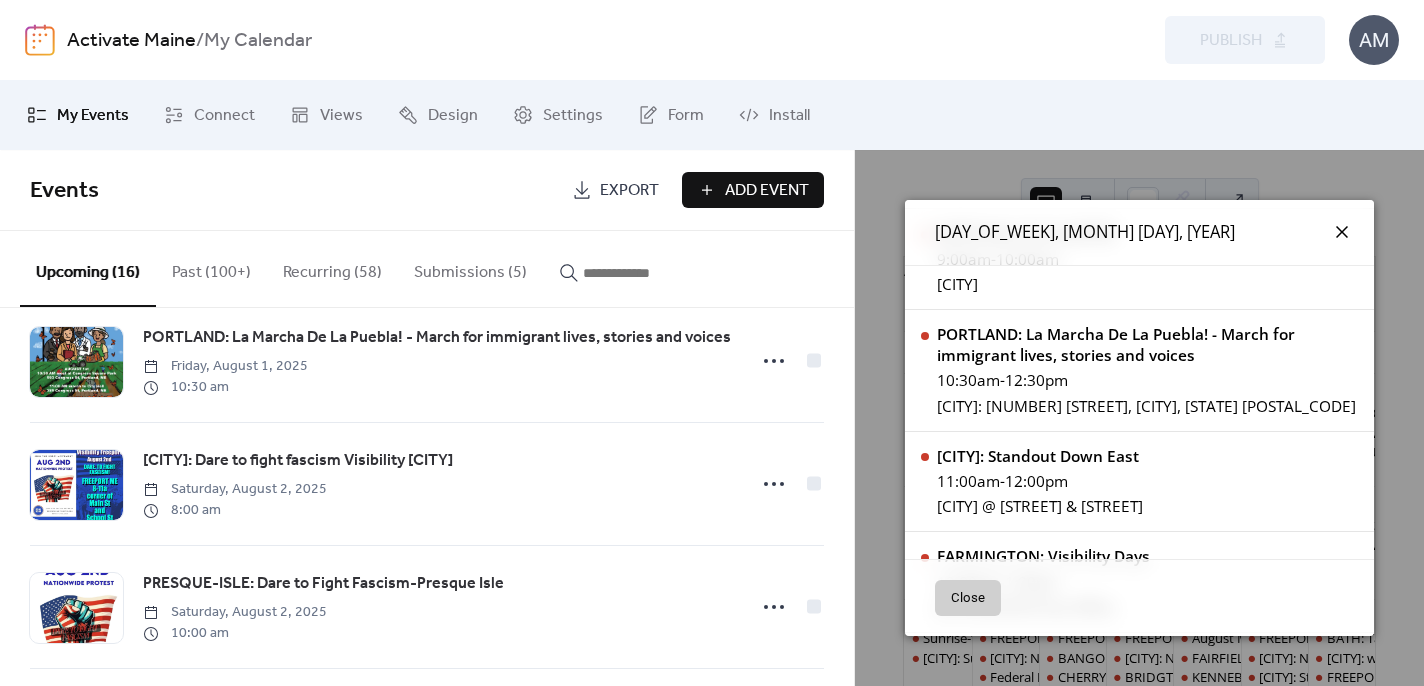 click 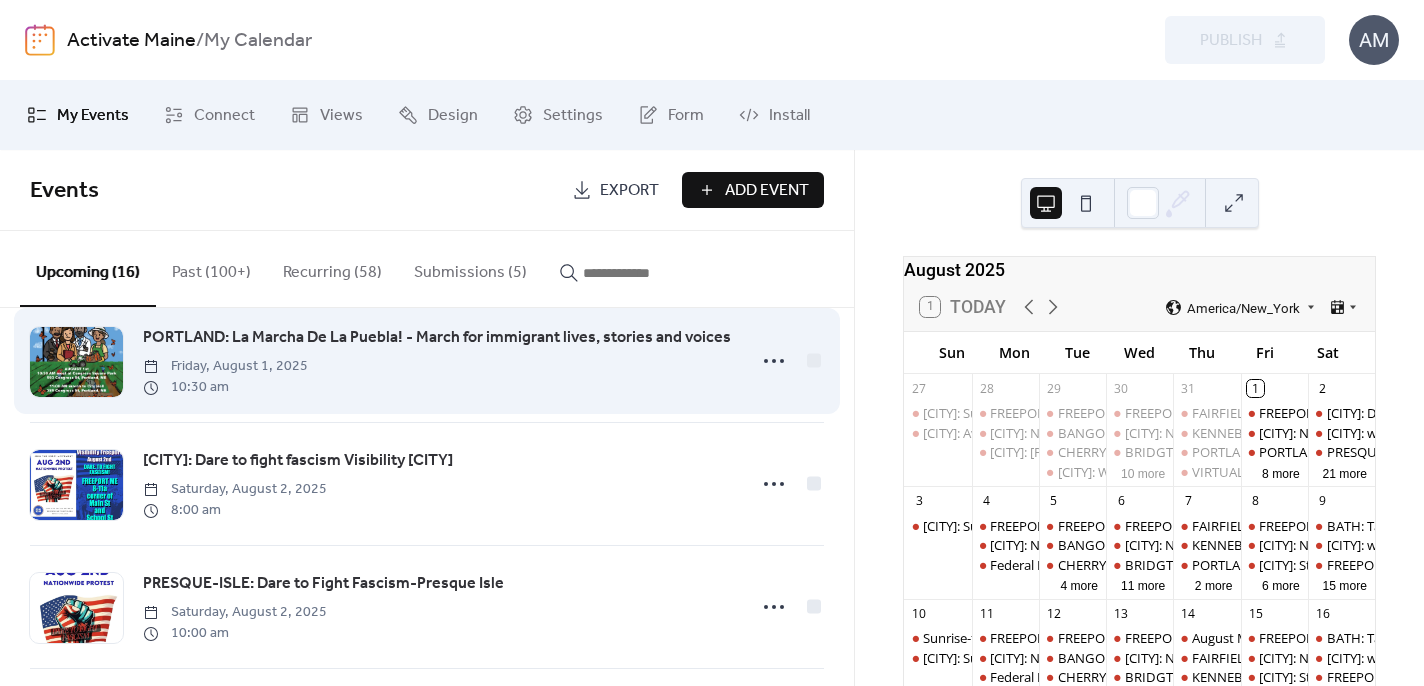 click on "PORTLAND: La Marcha De La Puebla! - March for immigrant lives, stories and voices" at bounding box center [437, 338] 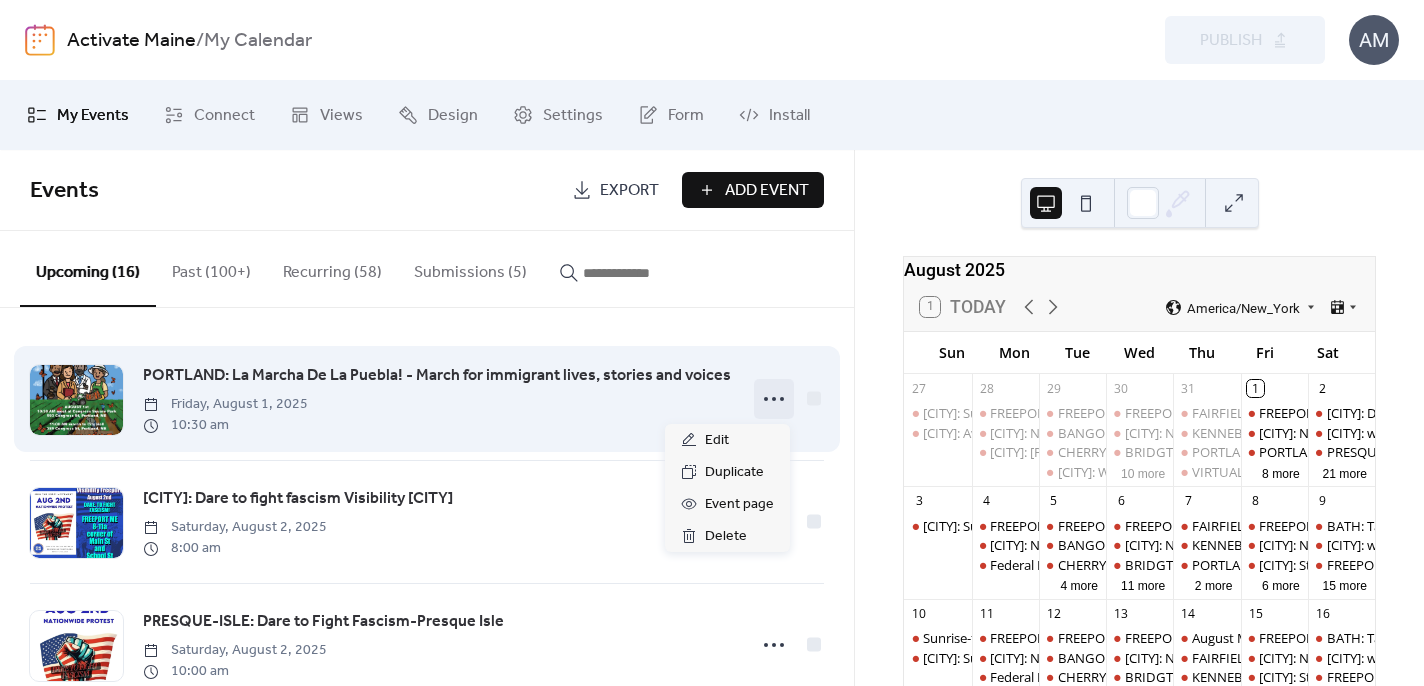 click 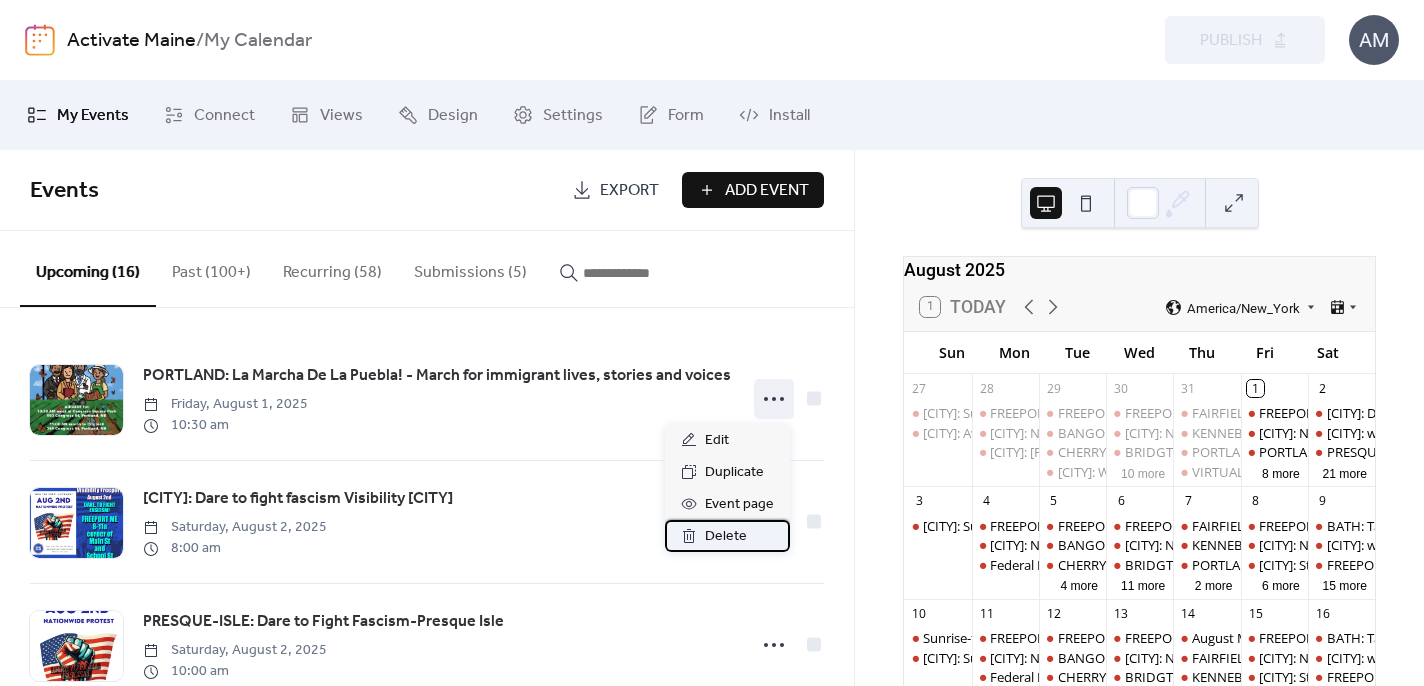 click on "Delete" at bounding box center [726, 537] 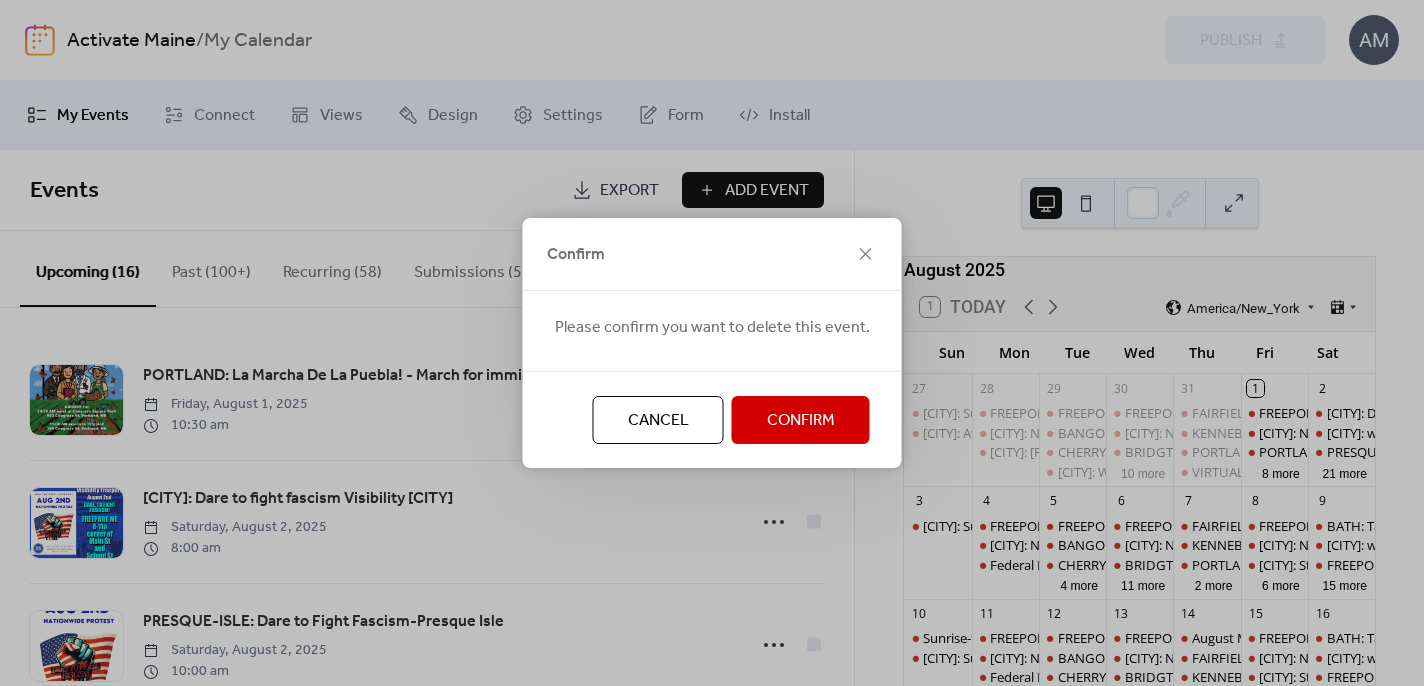 click on "Confirm" at bounding box center (801, 421) 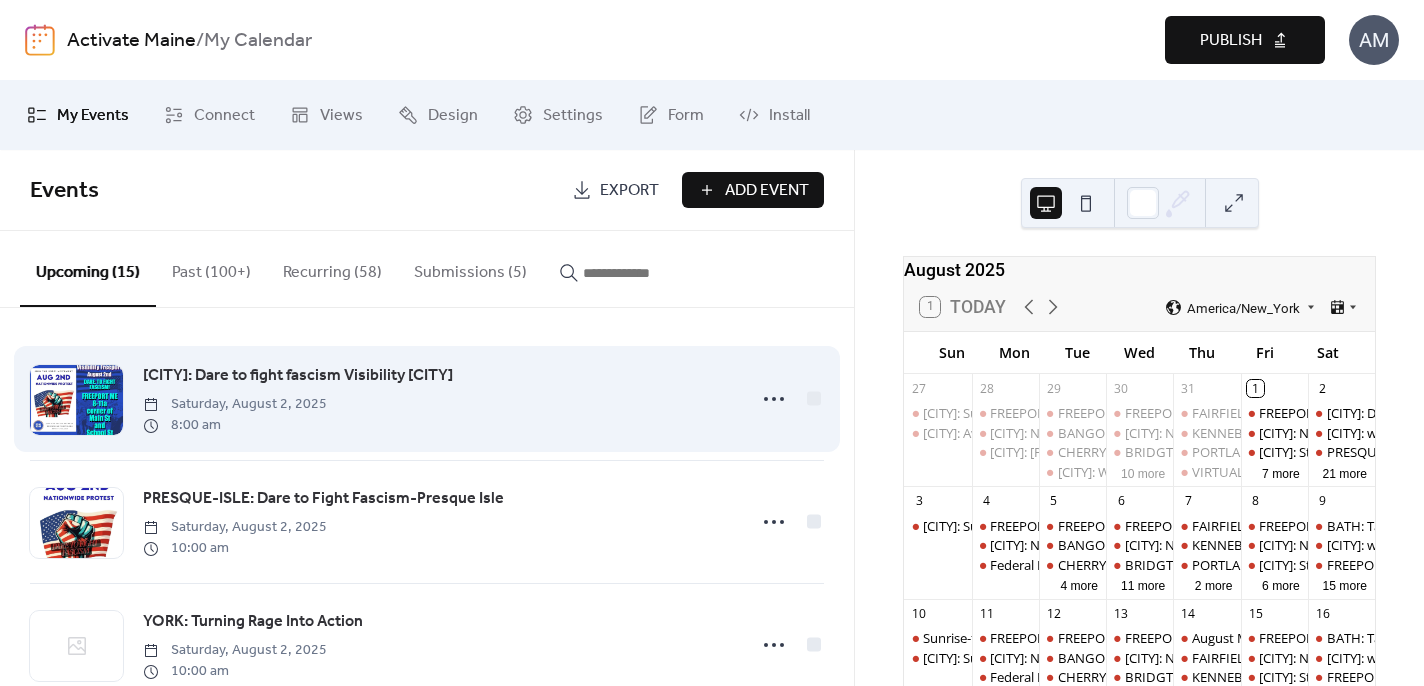 click on "[CITY]: Dare to fight fascism Visibility [CITY]" at bounding box center [298, 376] 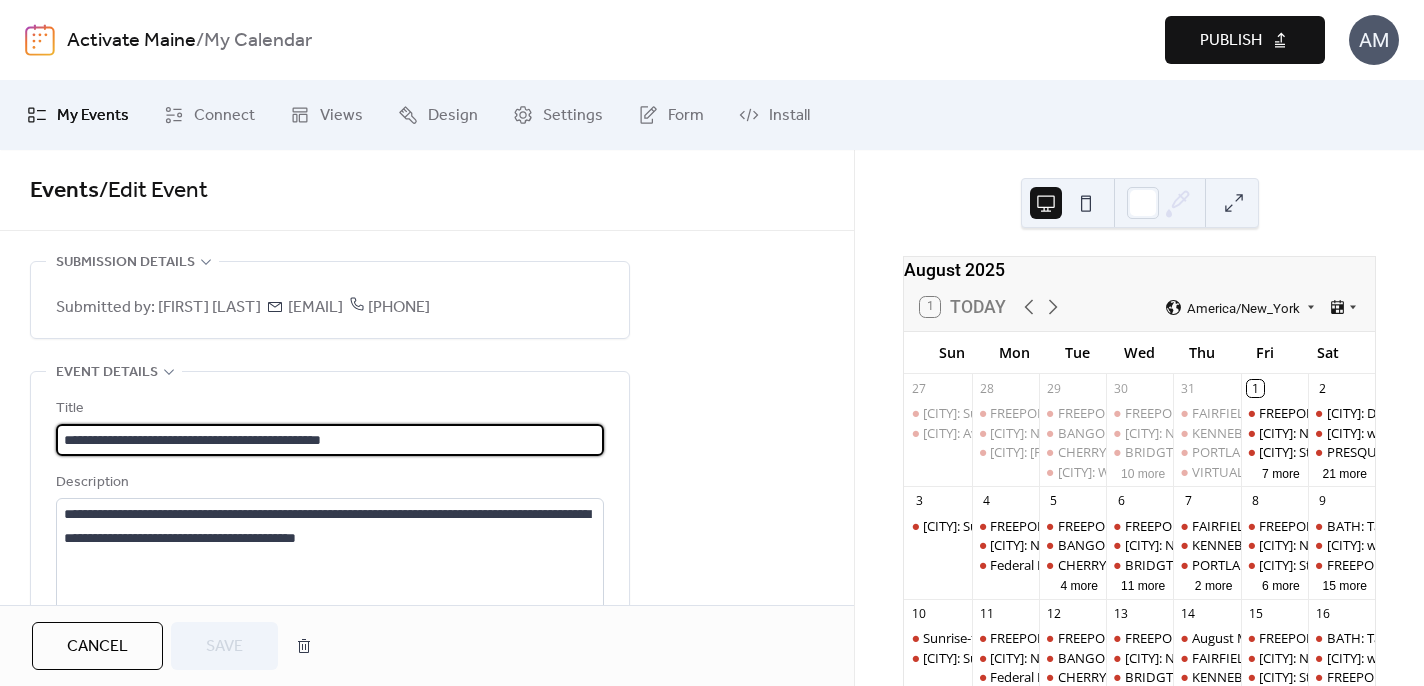 drag, startPoint x: 388, startPoint y: 468, endPoint x: 50, endPoint y: 455, distance: 338.2499 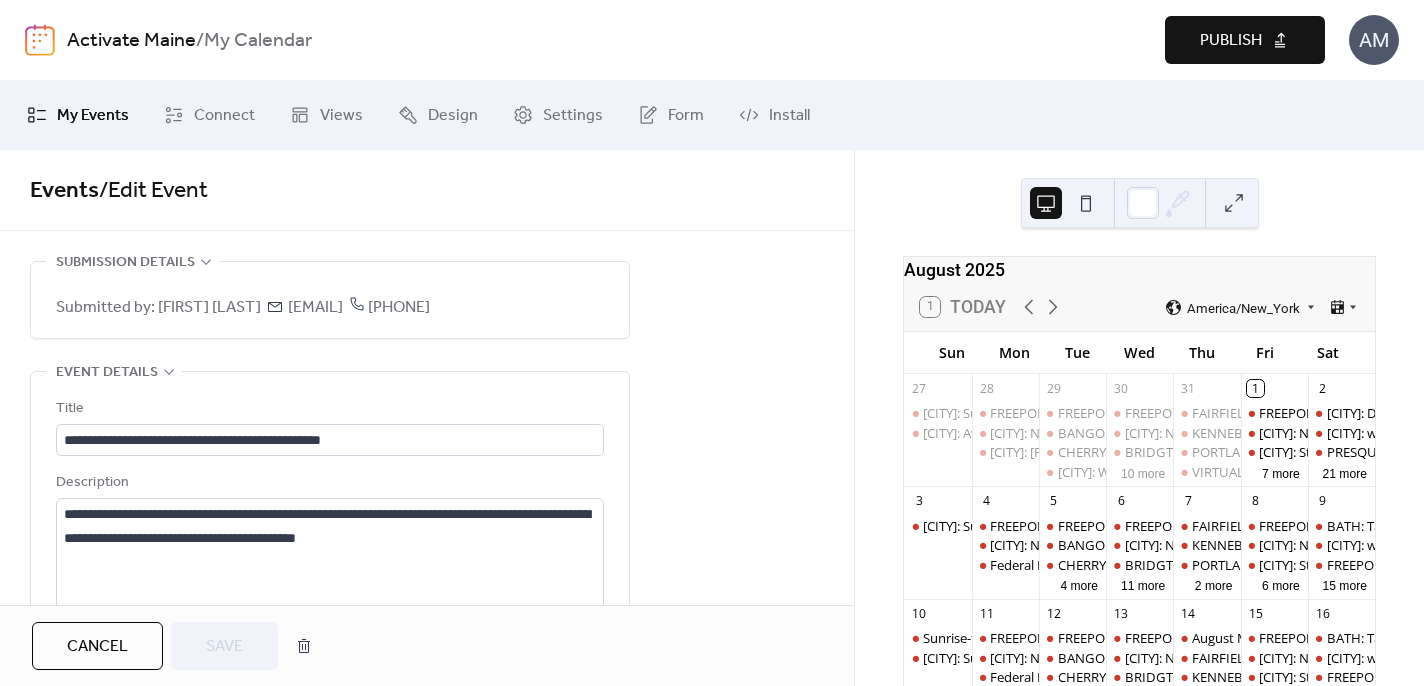 click on "**********" at bounding box center (427, 1002) 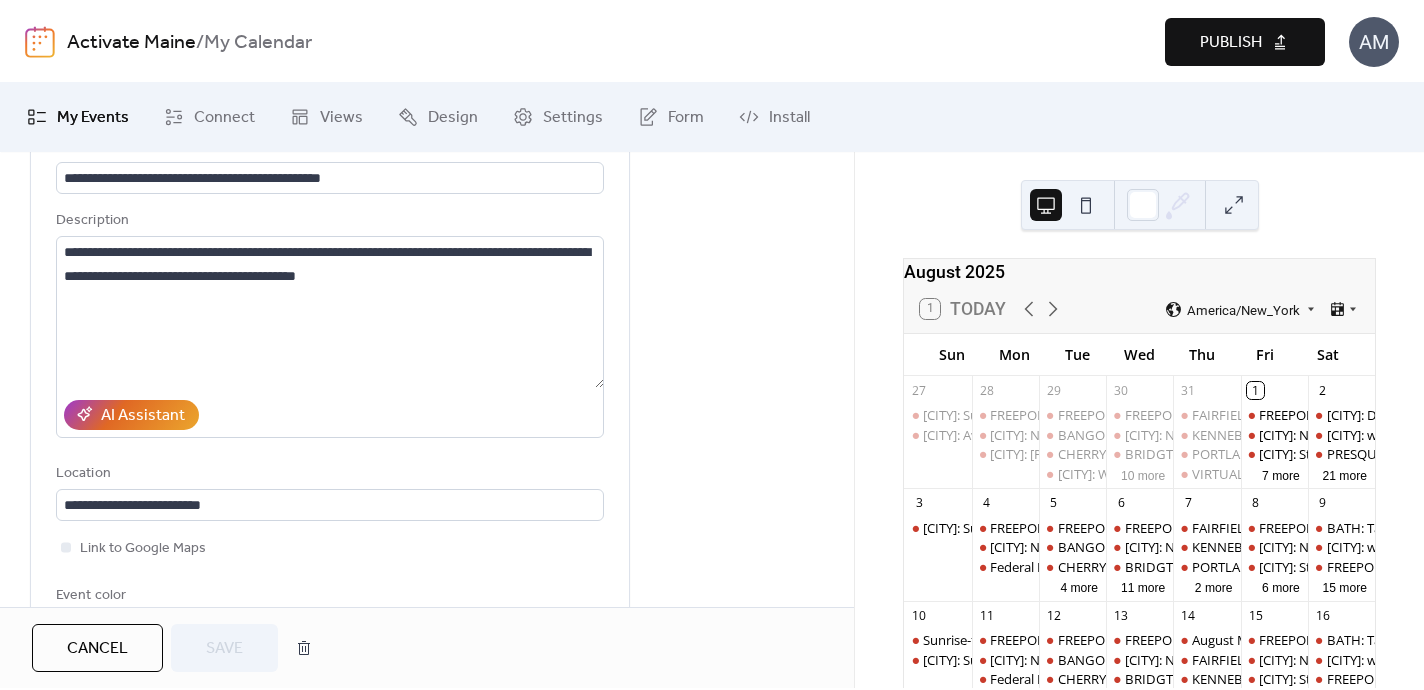scroll, scrollTop: 265, scrollLeft: 0, axis: vertical 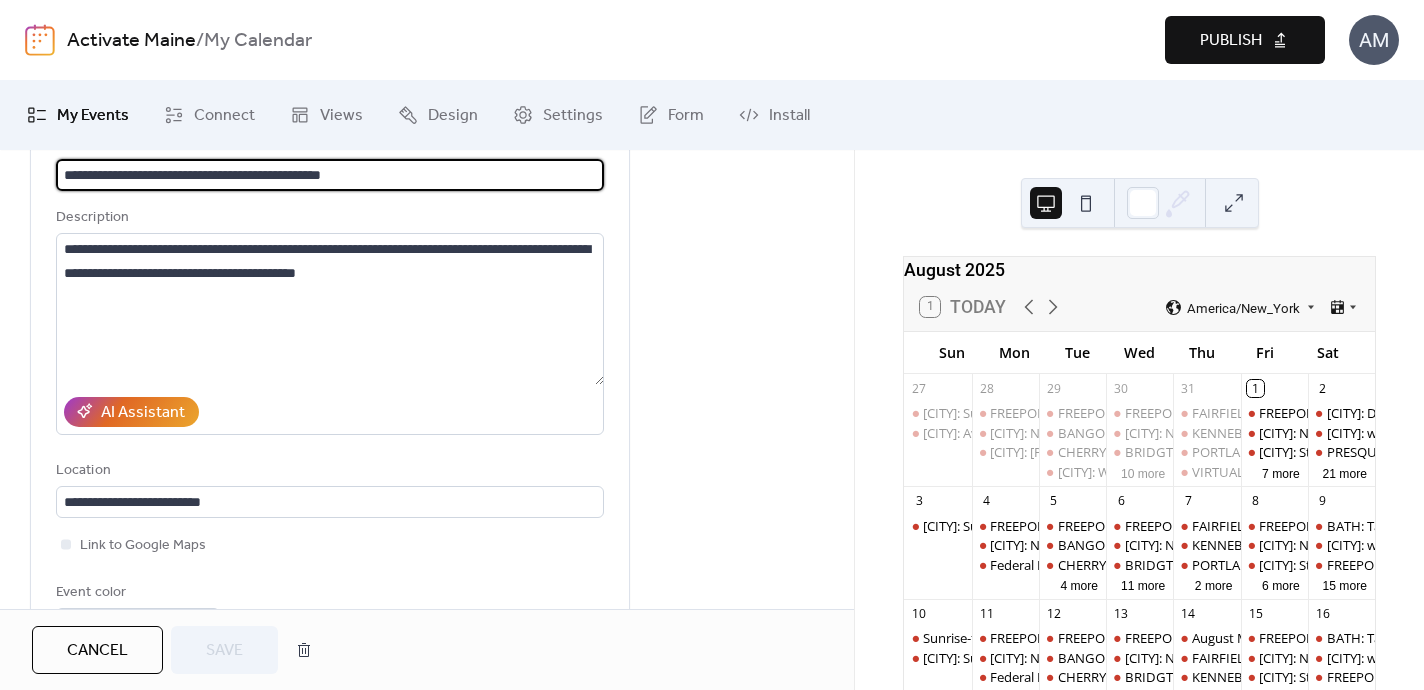 drag, startPoint x: 377, startPoint y: 200, endPoint x: 44, endPoint y: 177, distance: 333.79333 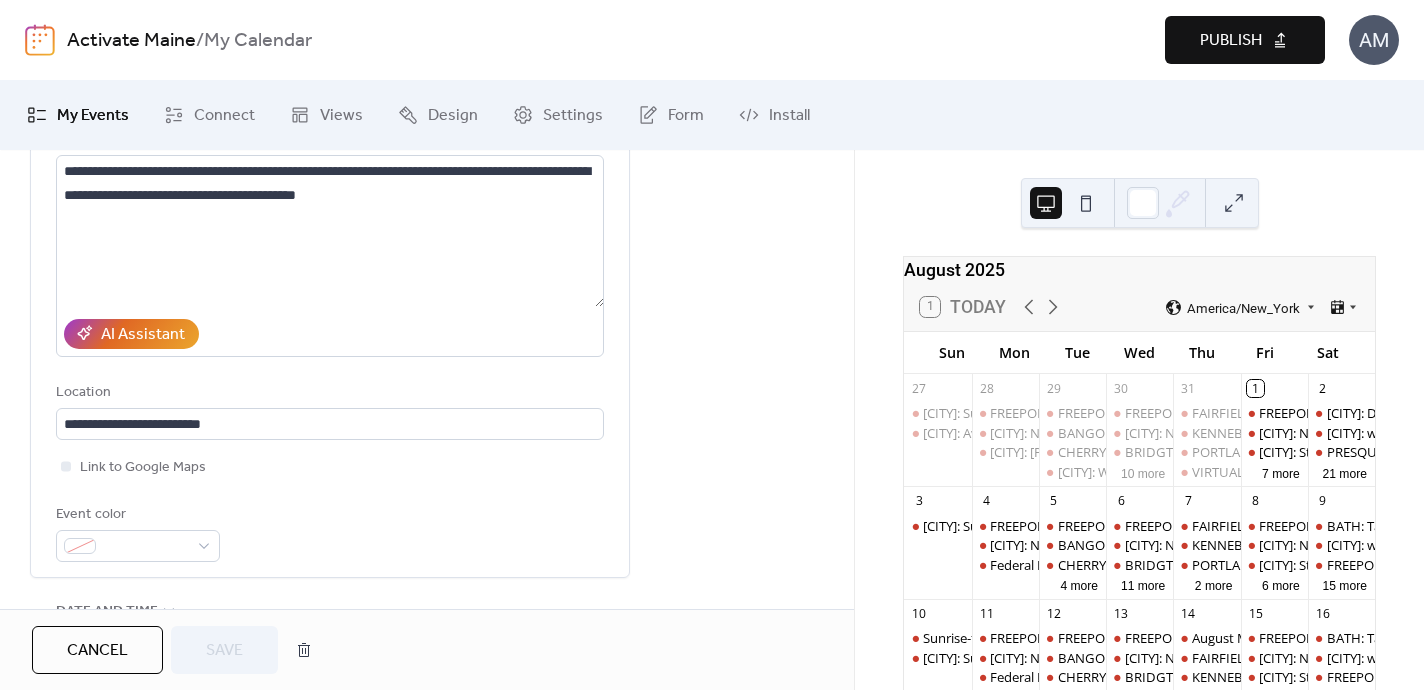 scroll, scrollTop: 294, scrollLeft: 0, axis: vertical 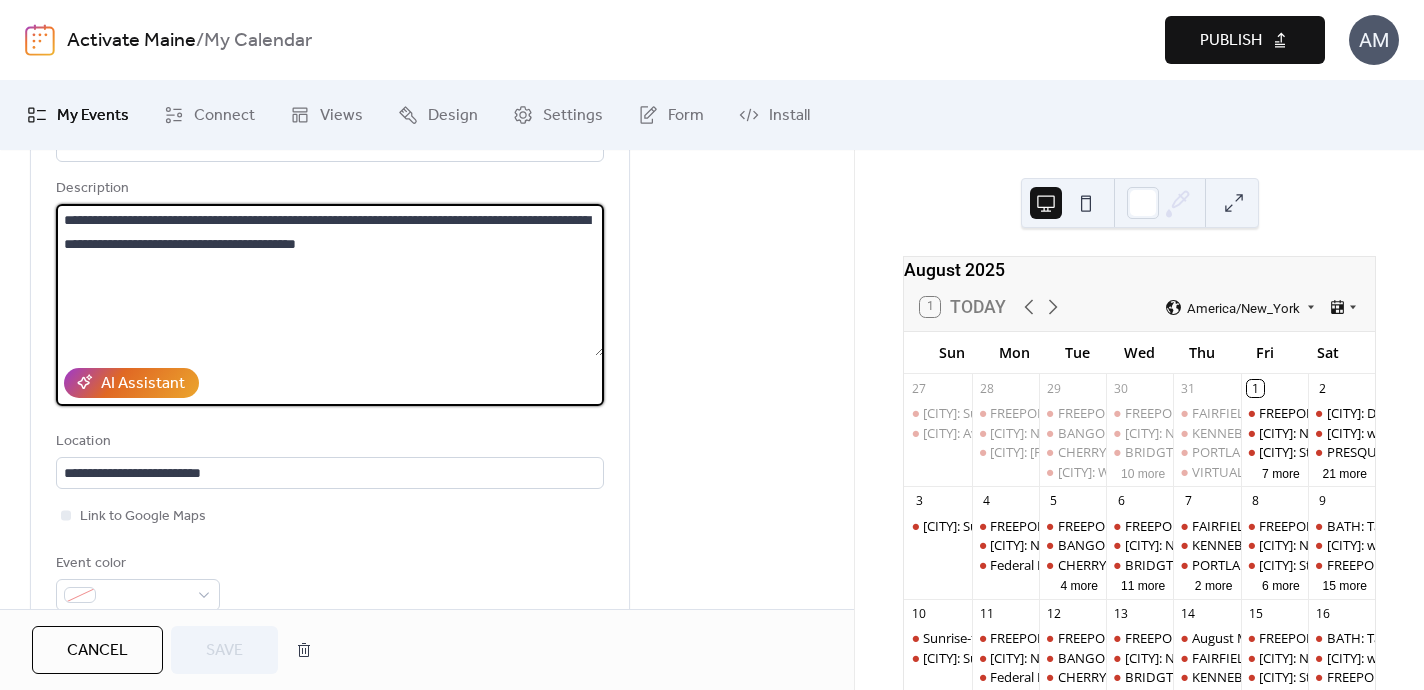 click on "**********" at bounding box center [330, 280] 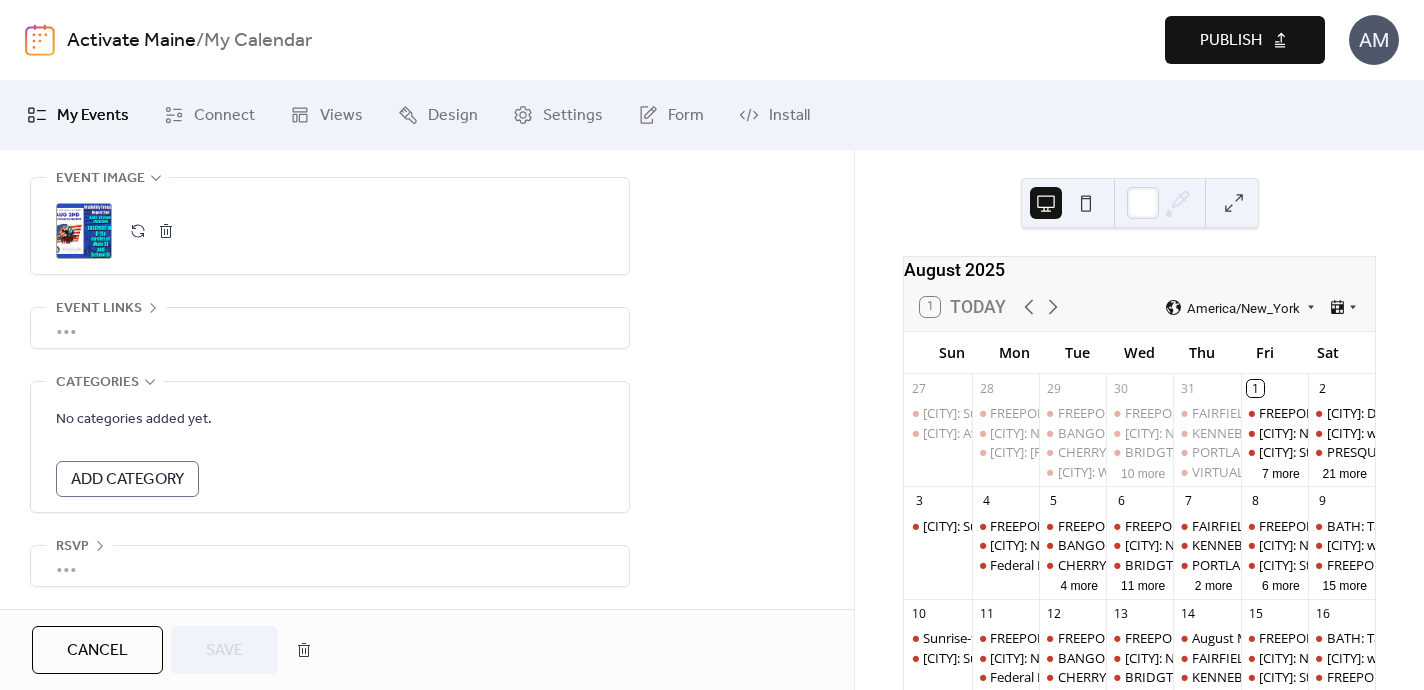 scroll, scrollTop: 1168, scrollLeft: 0, axis: vertical 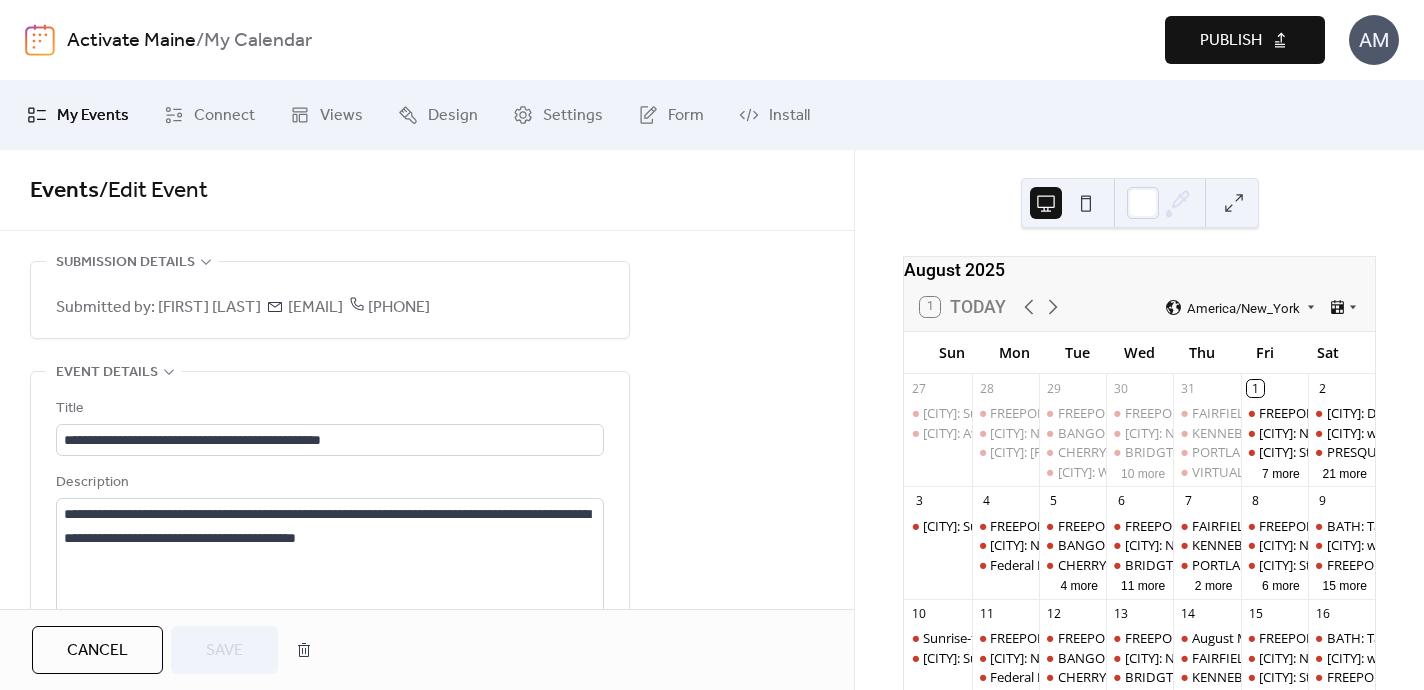 click on "Submitted by: [FIRST] [LAST]      [EMAIL]      [PHONE]" at bounding box center [243, 308] 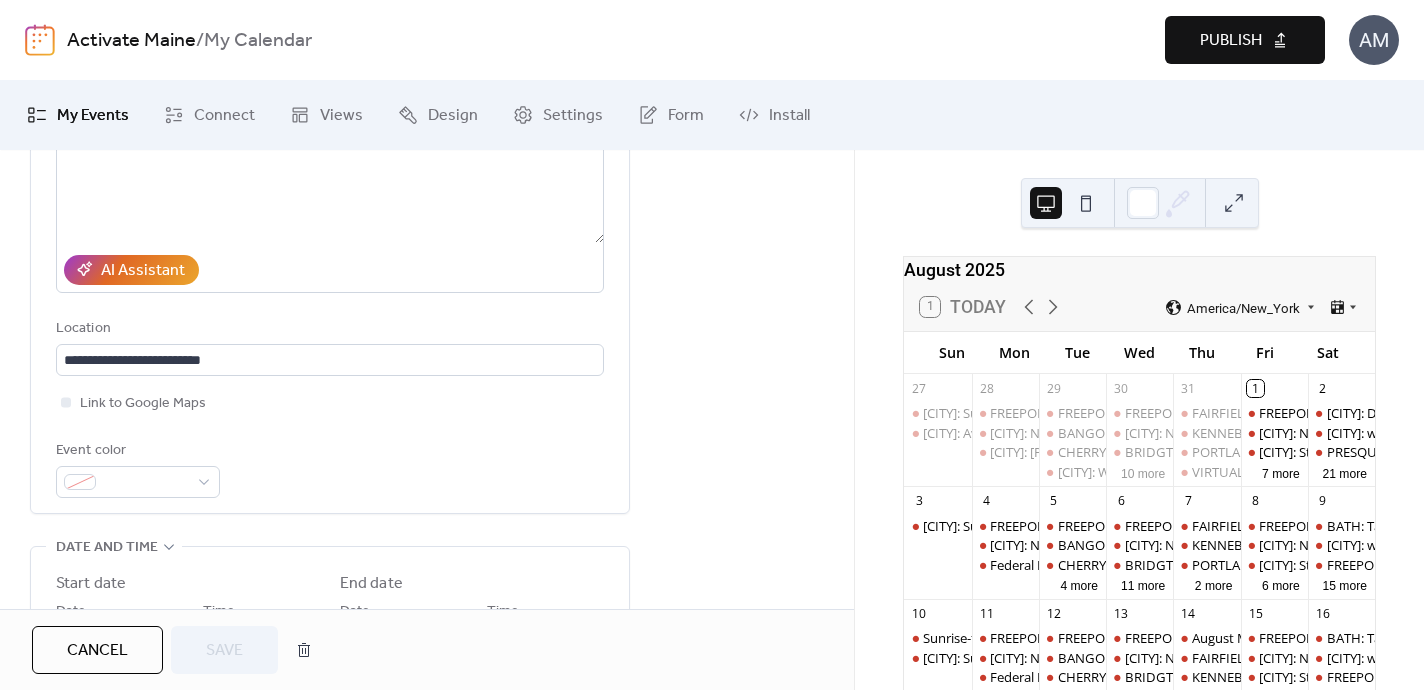 scroll, scrollTop: 378, scrollLeft: 0, axis: vertical 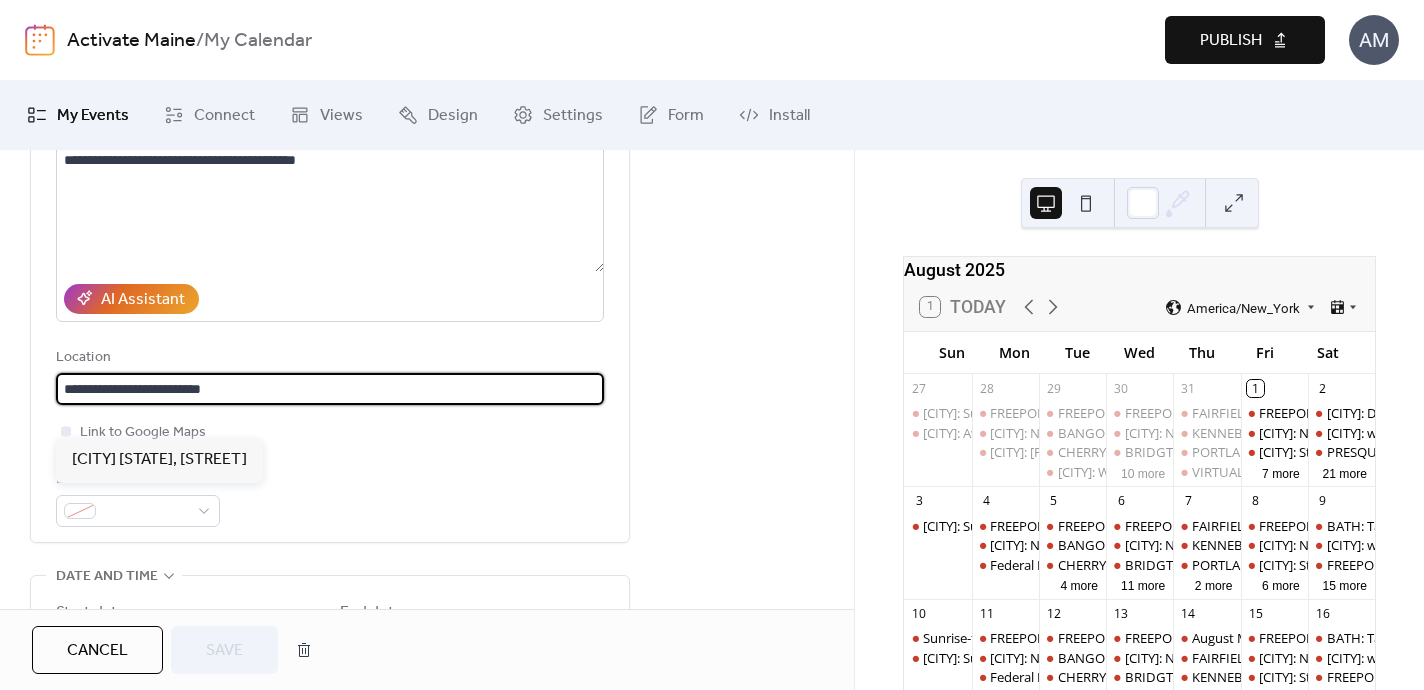 drag, startPoint x: 116, startPoint y: 414, endPoint x: 5, endPoint y: 410, distance: 111.07205 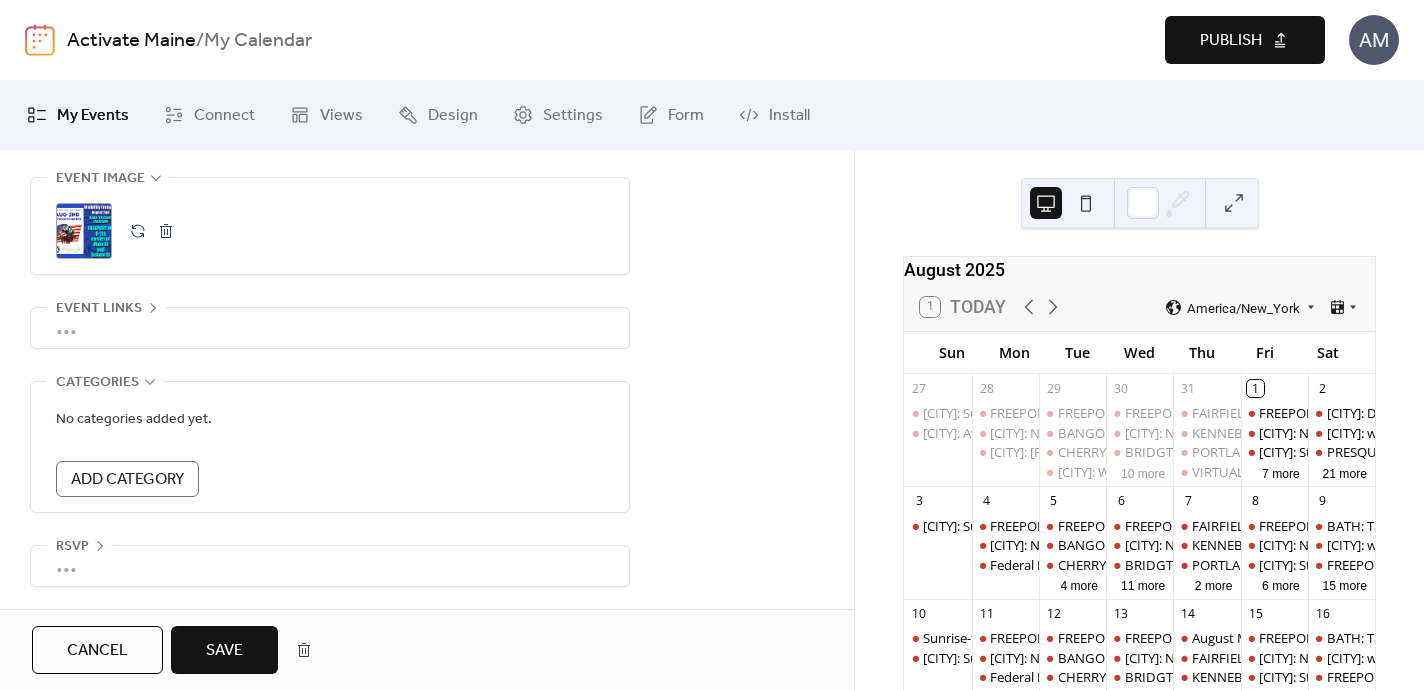 scroll, scrollTop: 1168, scrollLeft: 0, axis: vertical 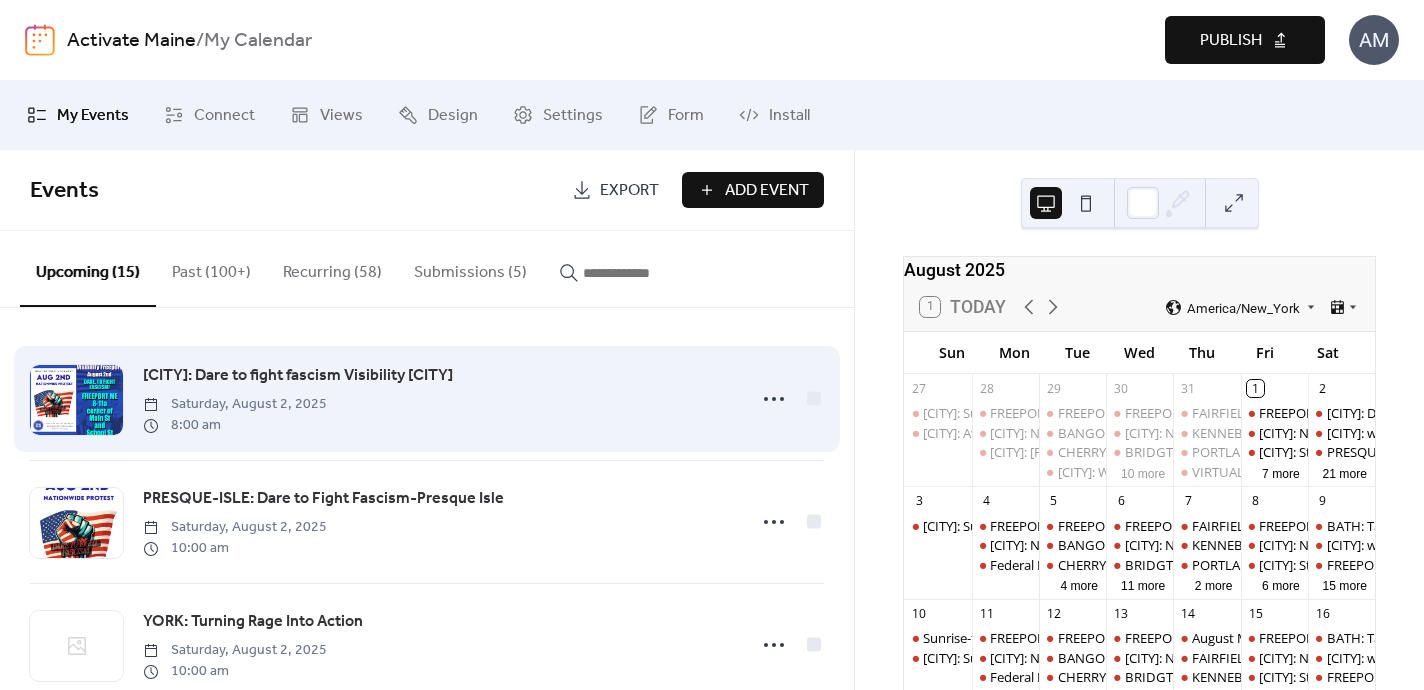 click on "[CITY]: Dare to fight fascism Visibility [CITY] [DAY_OF_WEEK], [MONTH] [DAY], [YEAR] [TIME]" at bounding box center [438, 399] 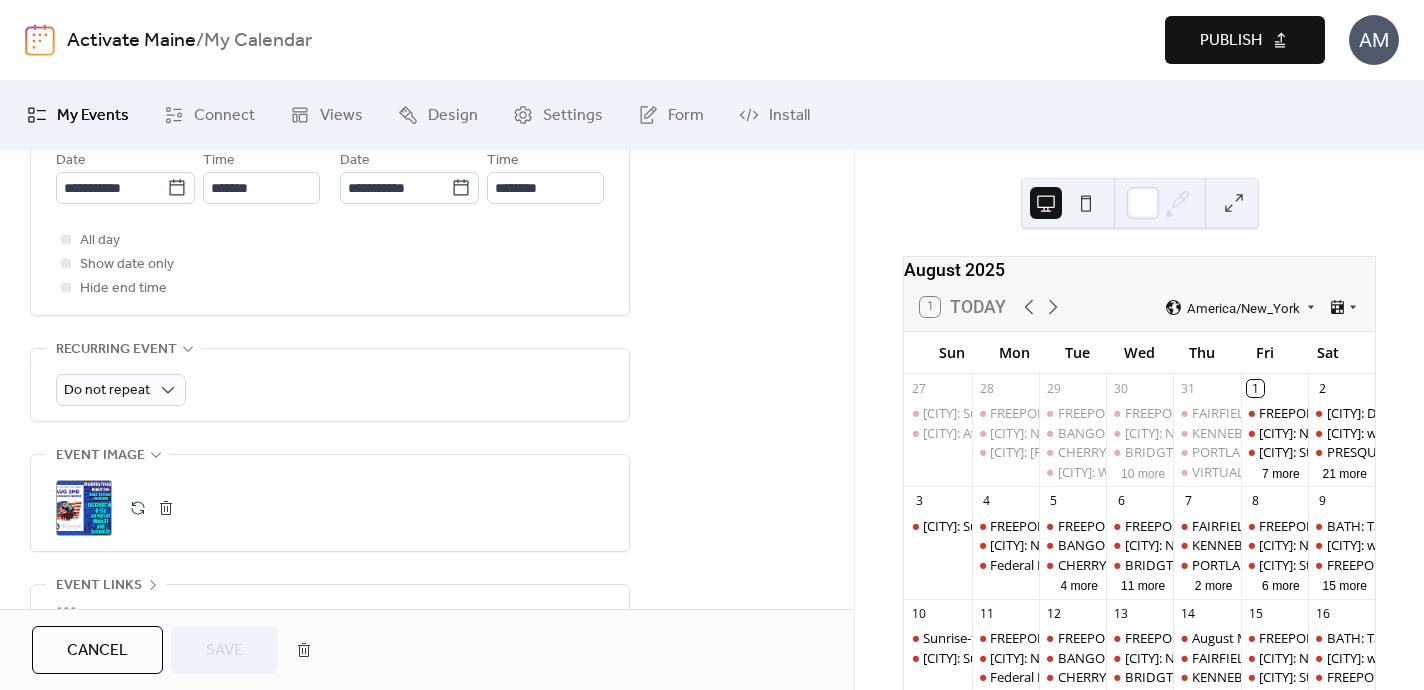 scroll, scrollTop: 857, scrollLeft: 0, axis: vertical 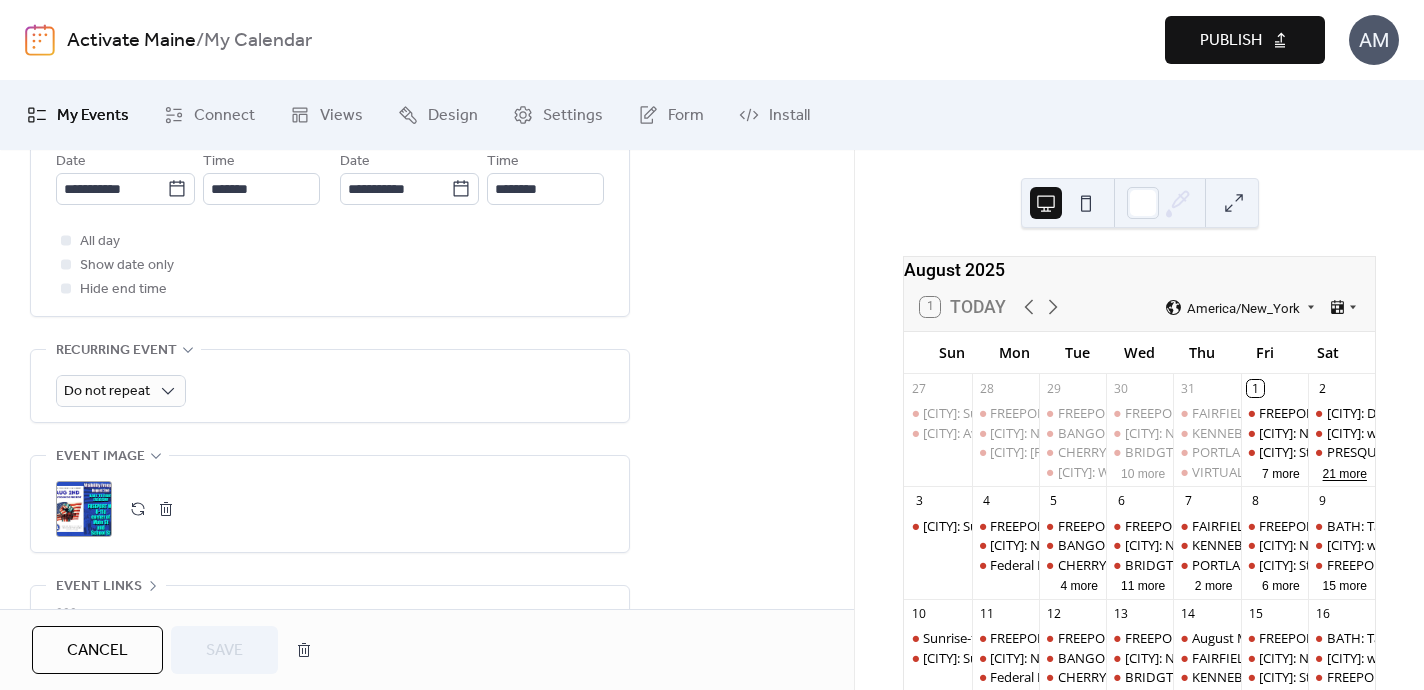 click on "21 more" at bounding box center [1345, 472] 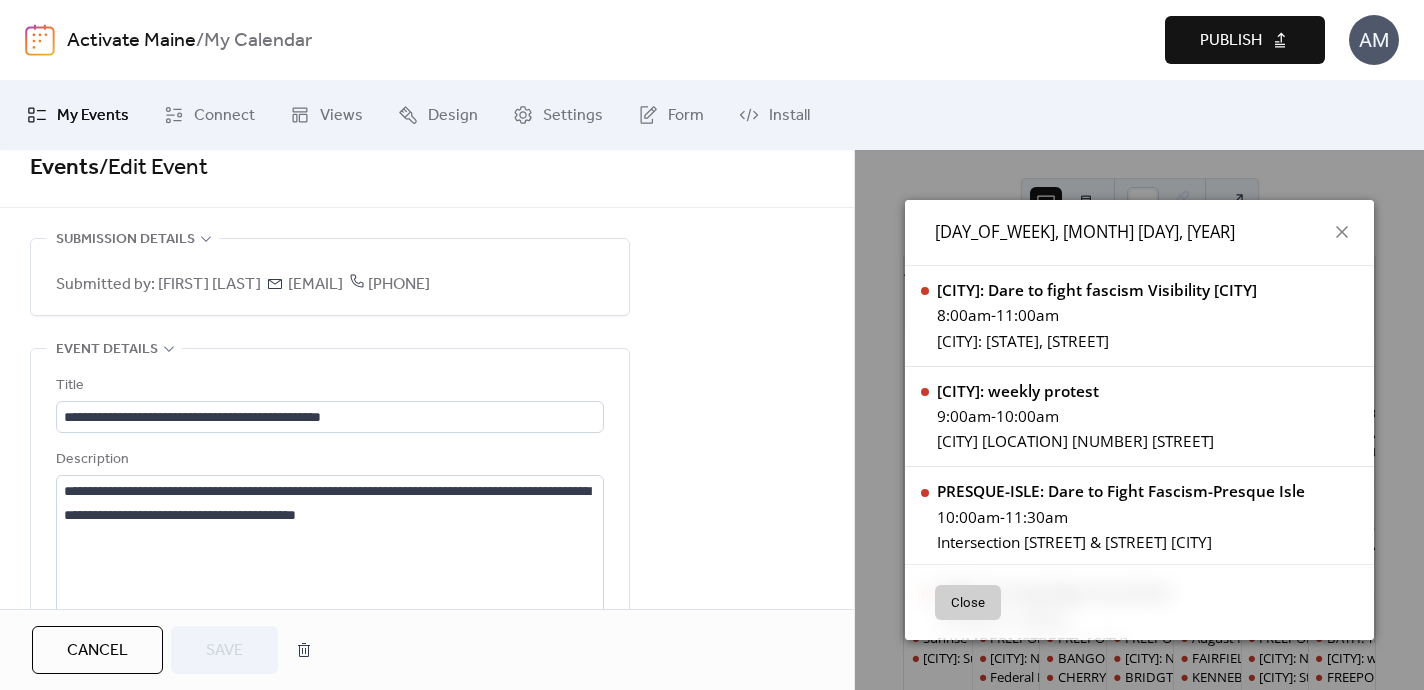 scroll, scrollTop: 22, scrollLeft: 0, axis: vertical 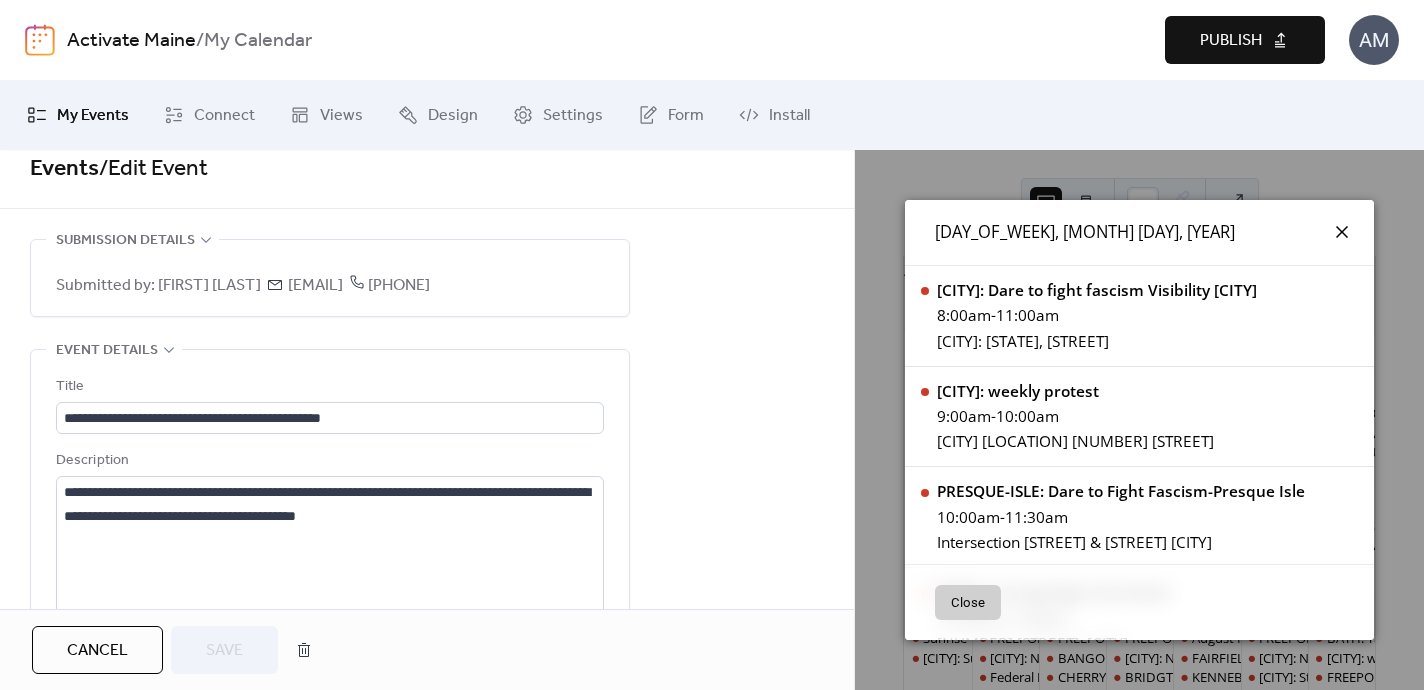 click 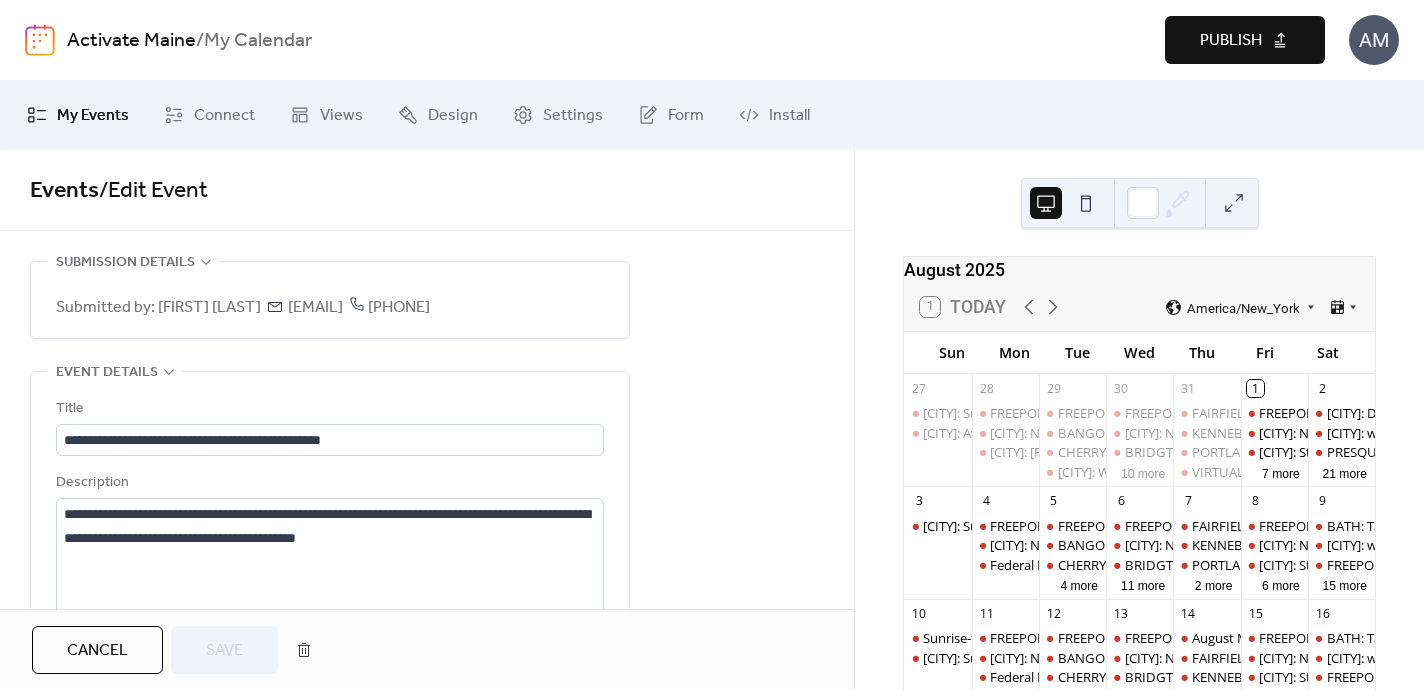 scroll, scrollTop: 0, scrollLeft: 0, axis: both 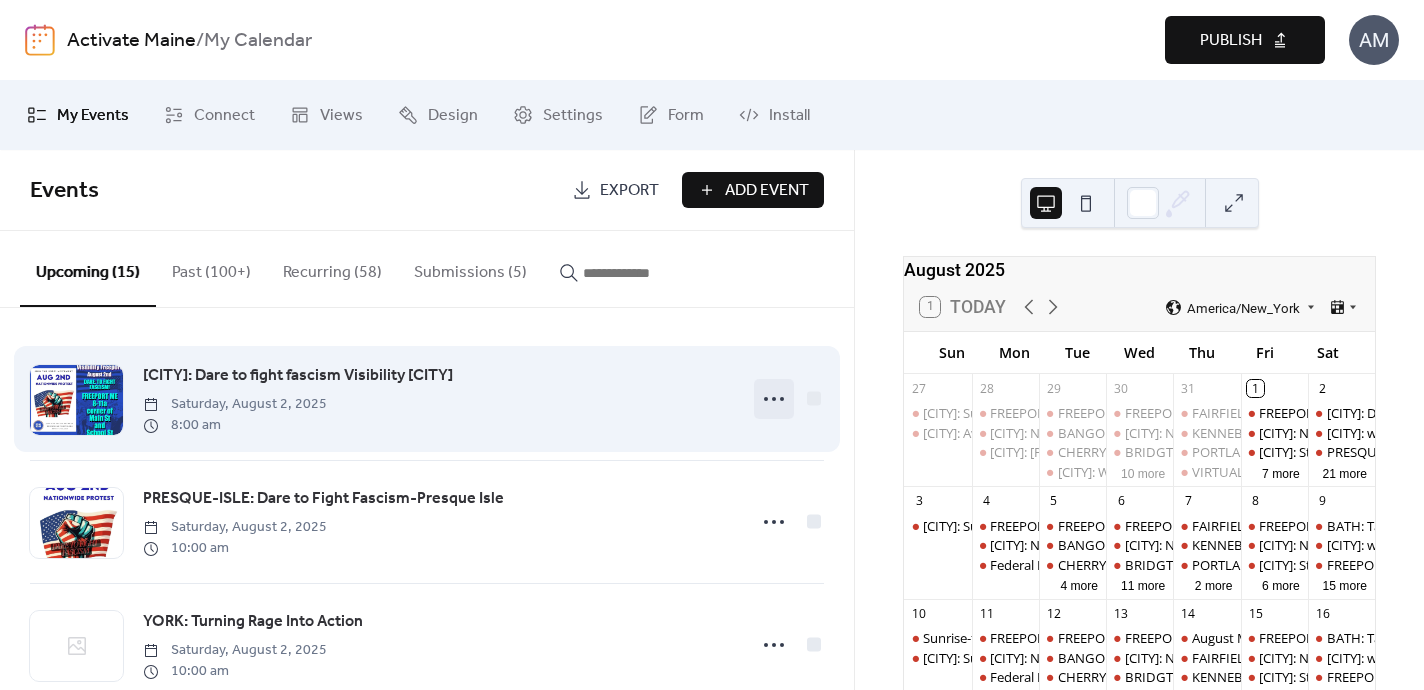 click 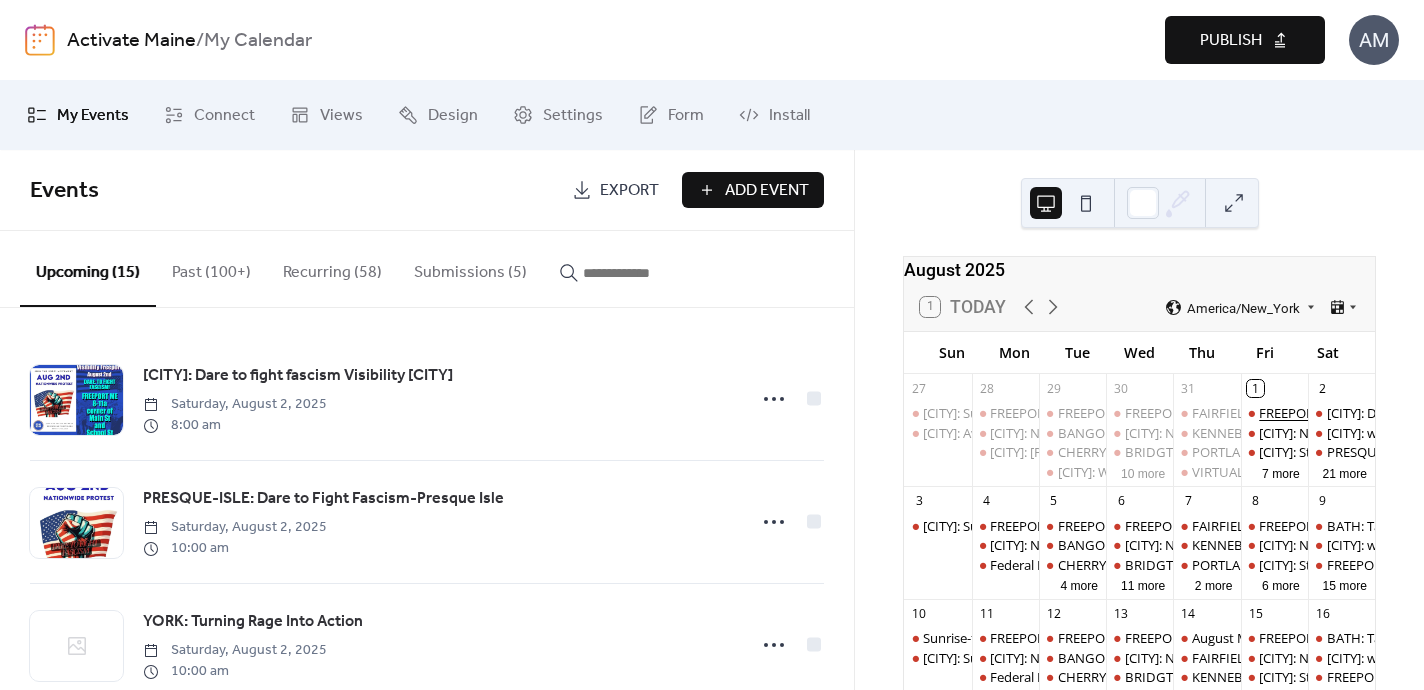 click on "FREEPORT: AM and PM Rush Hour Brigade. Click for times!" at bounding box center (1431, 413) 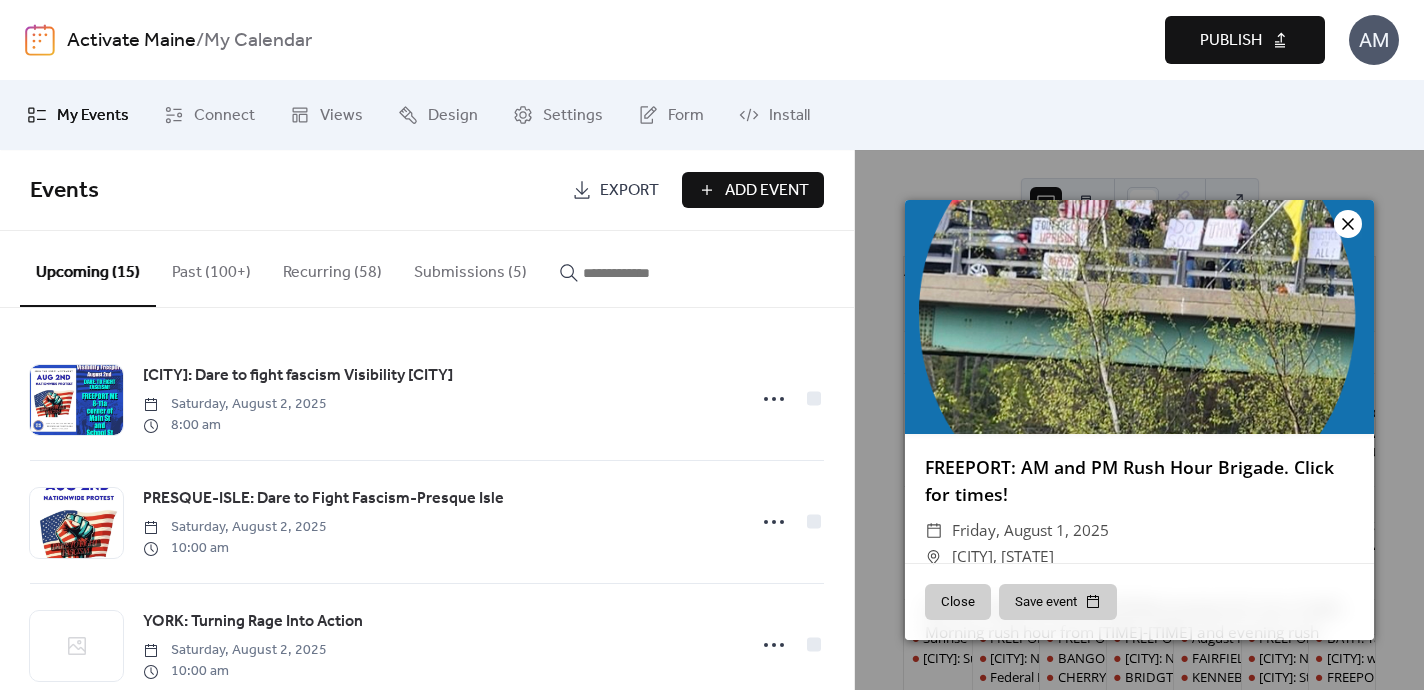 click 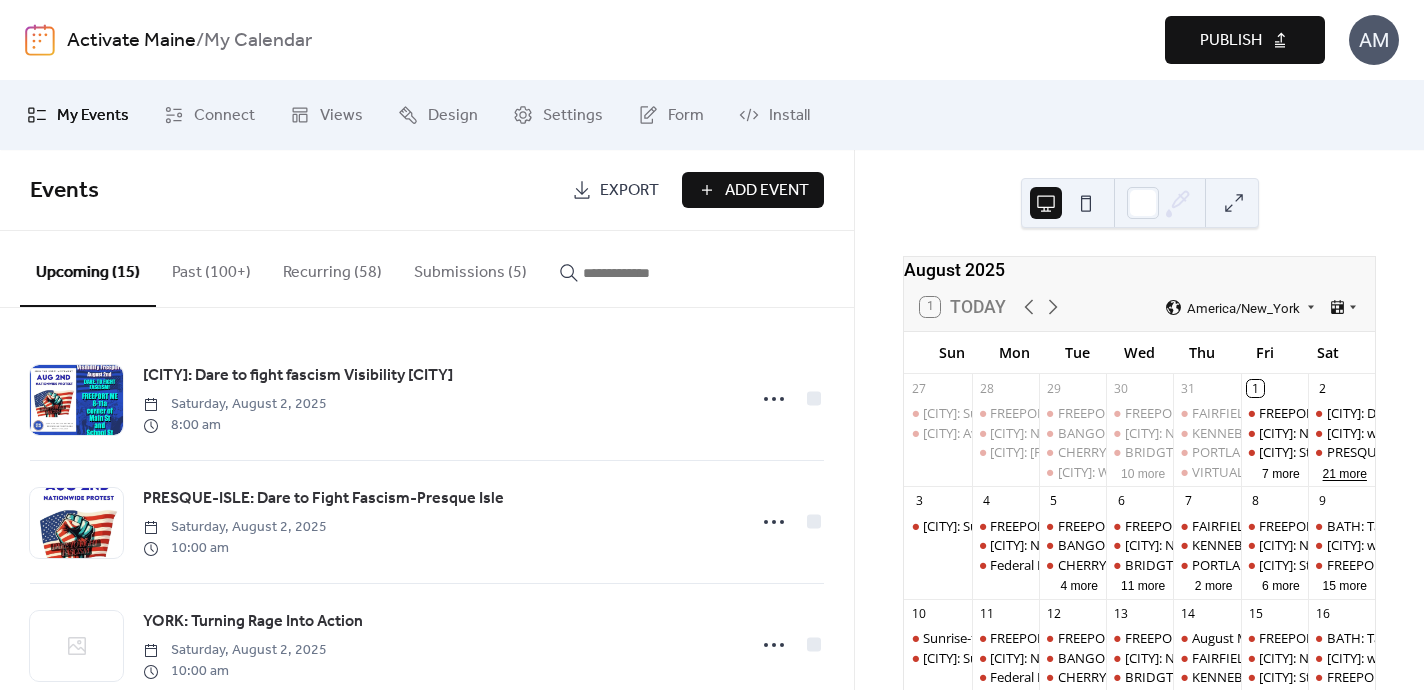 click on "21 more" at bounding box center (1345, 472) 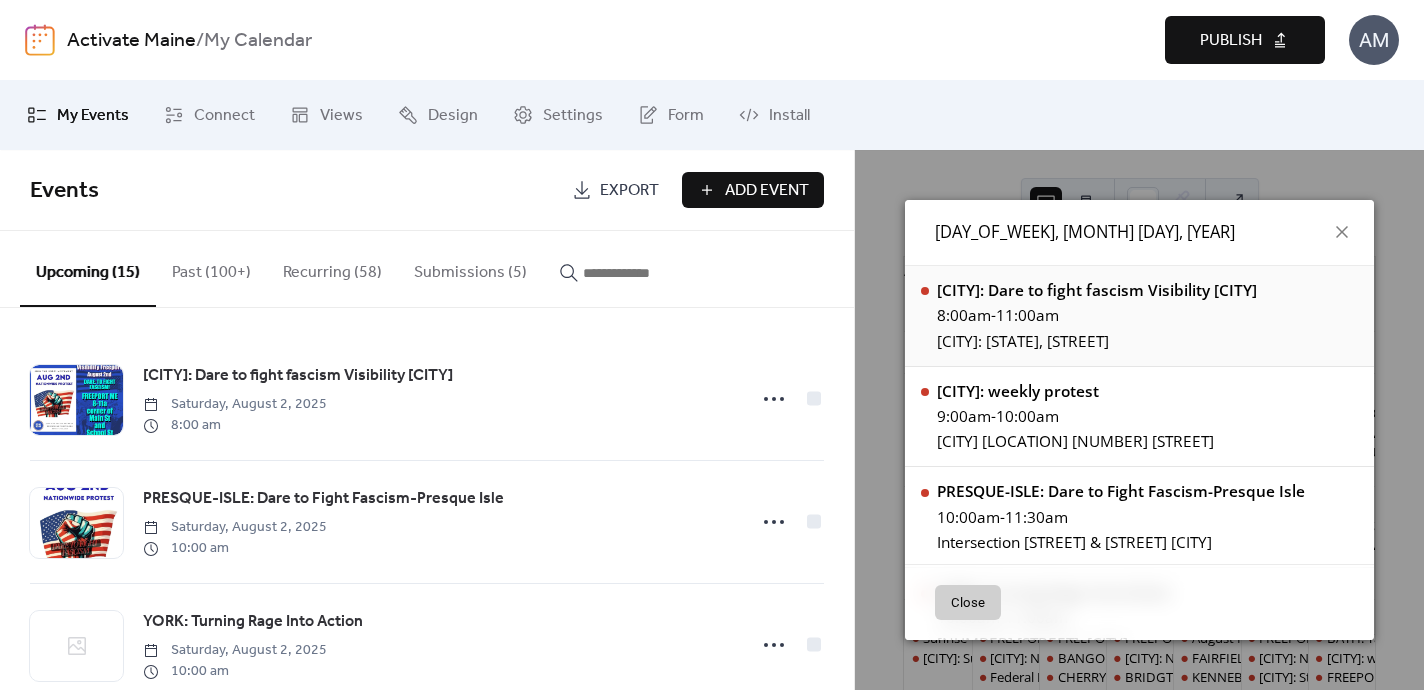 click on "8:00am - 11:00am" at bounding box center [1097, 315] 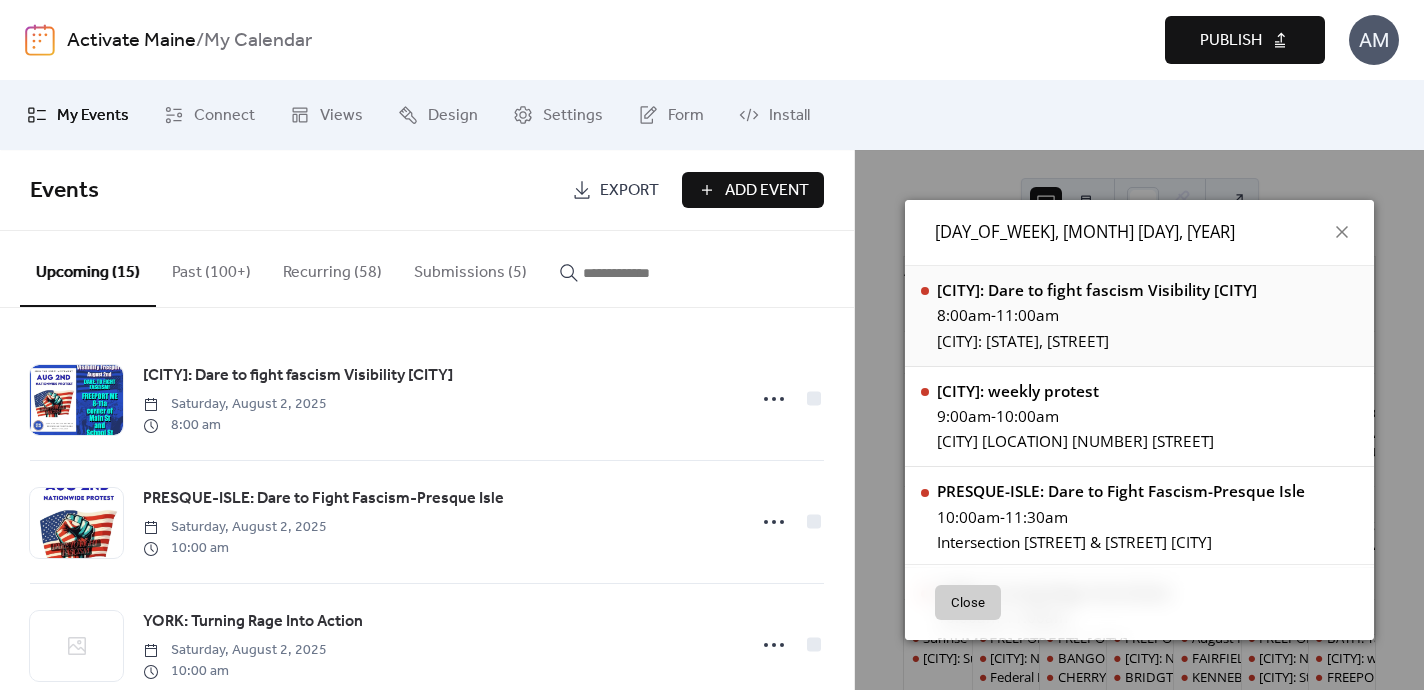 click on "8:00am - 11:00am" at bounding box center [1097, 315] 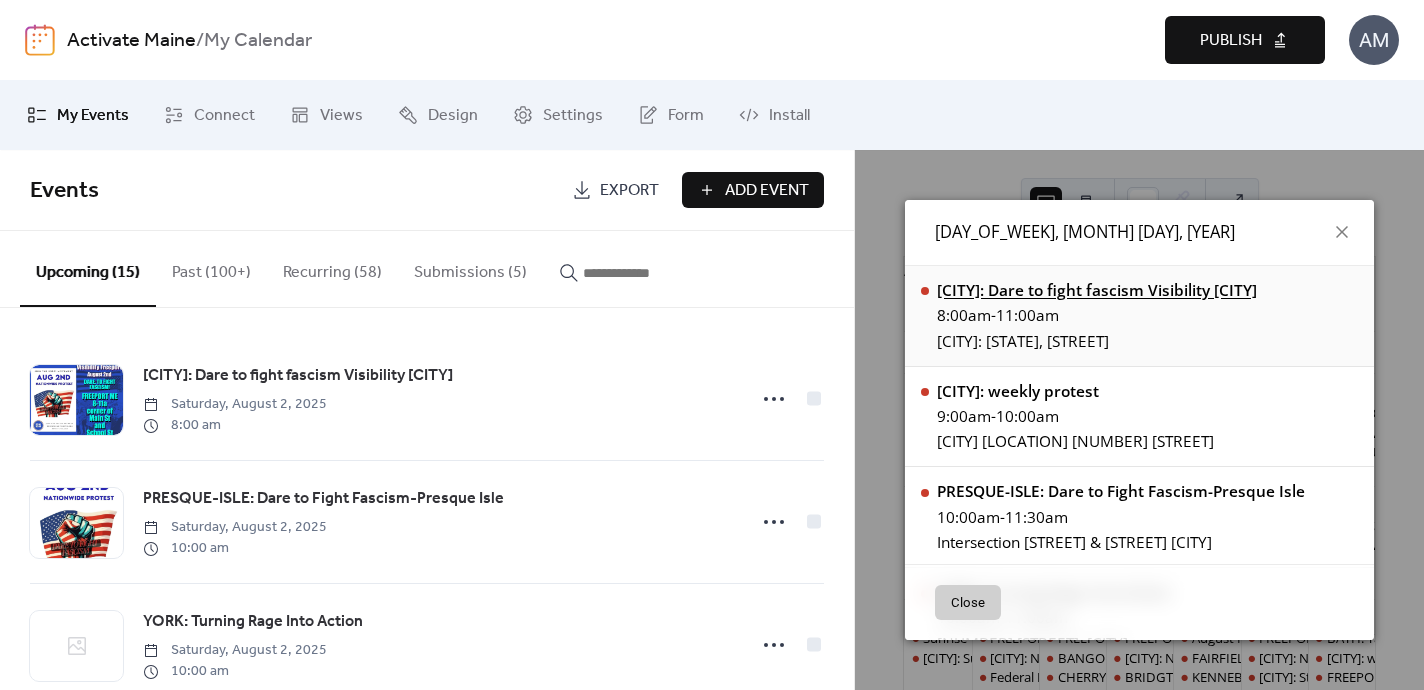 click on "[CITY]: Dare to fight fascism Visibility [CITY]" at bounding box center [1097, 290] 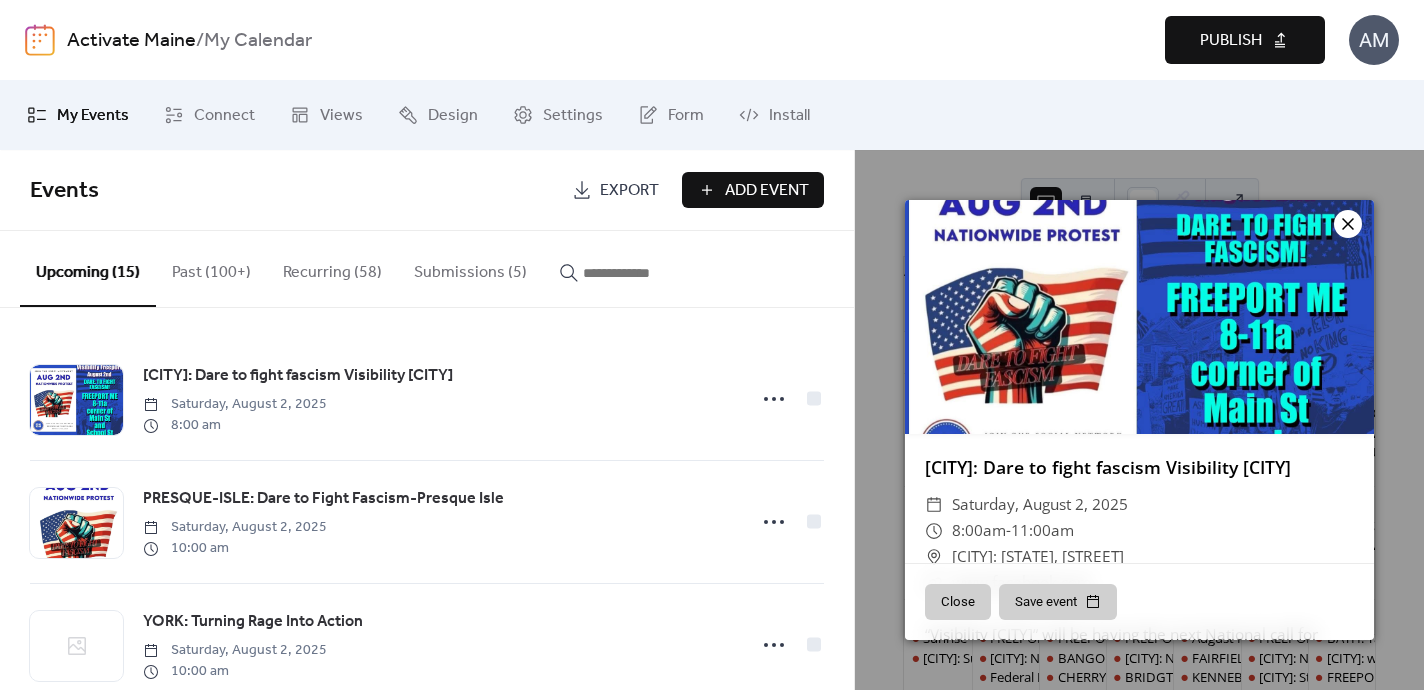 click 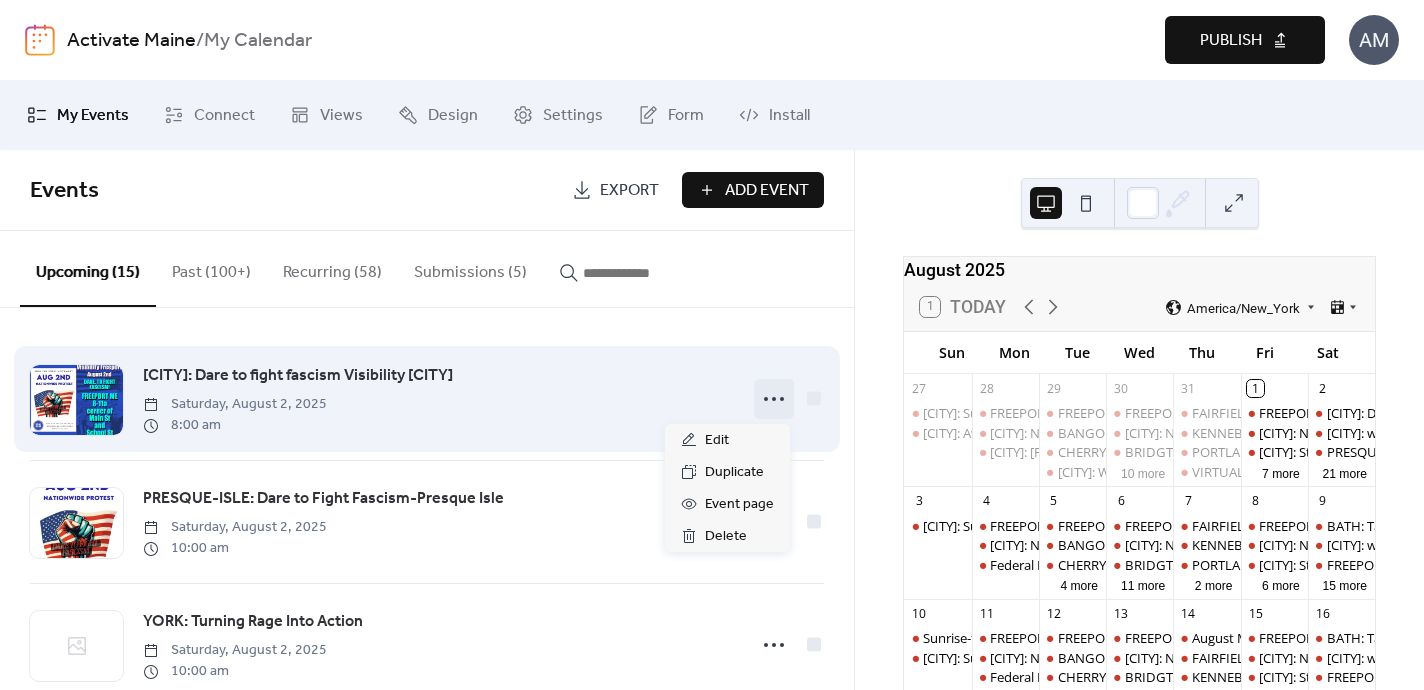 click 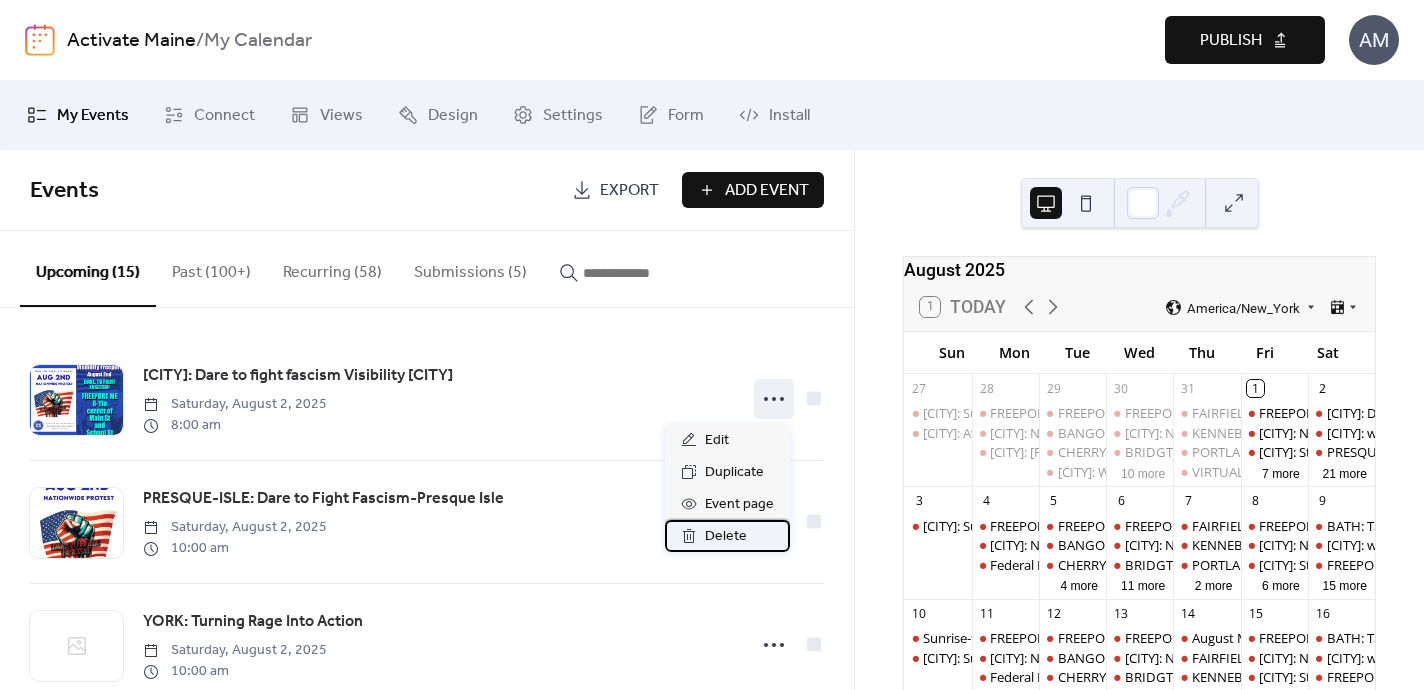 click on "Delete" at bounding box center [726, 537] 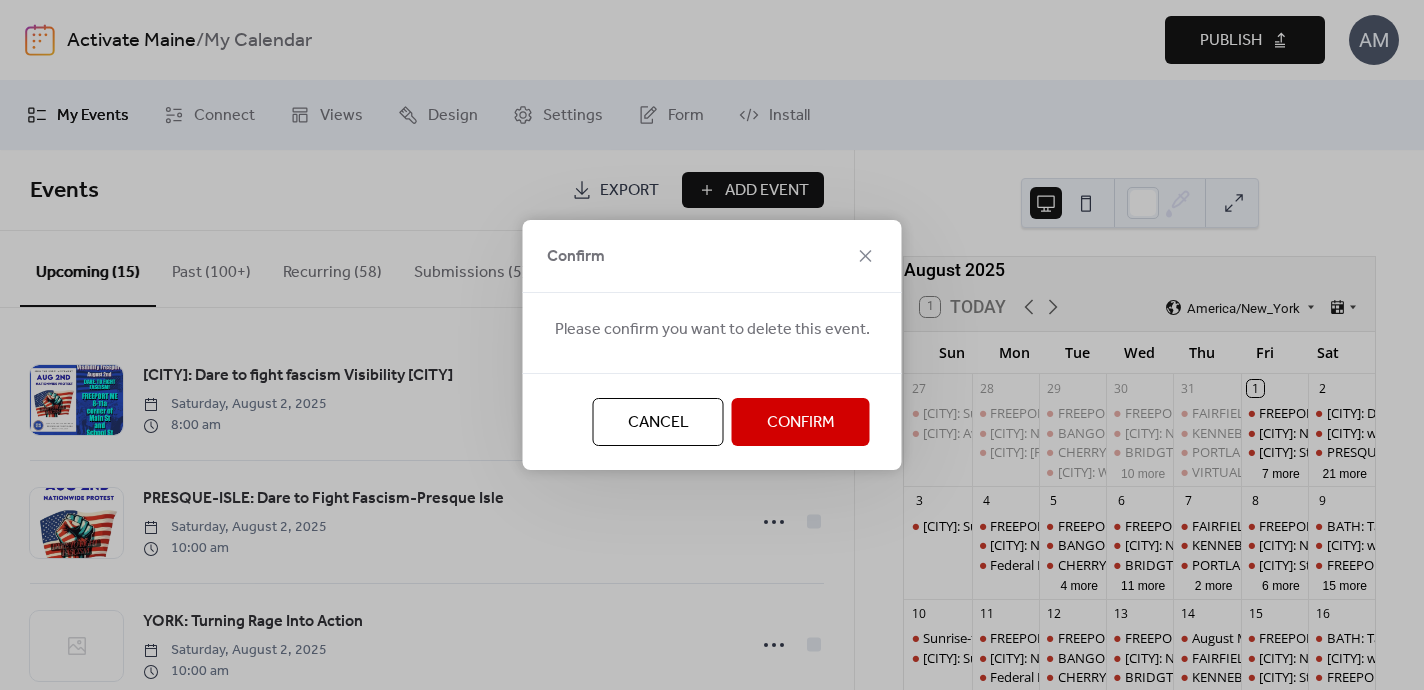 click on "Confirm" at bounding box center (801, 423) 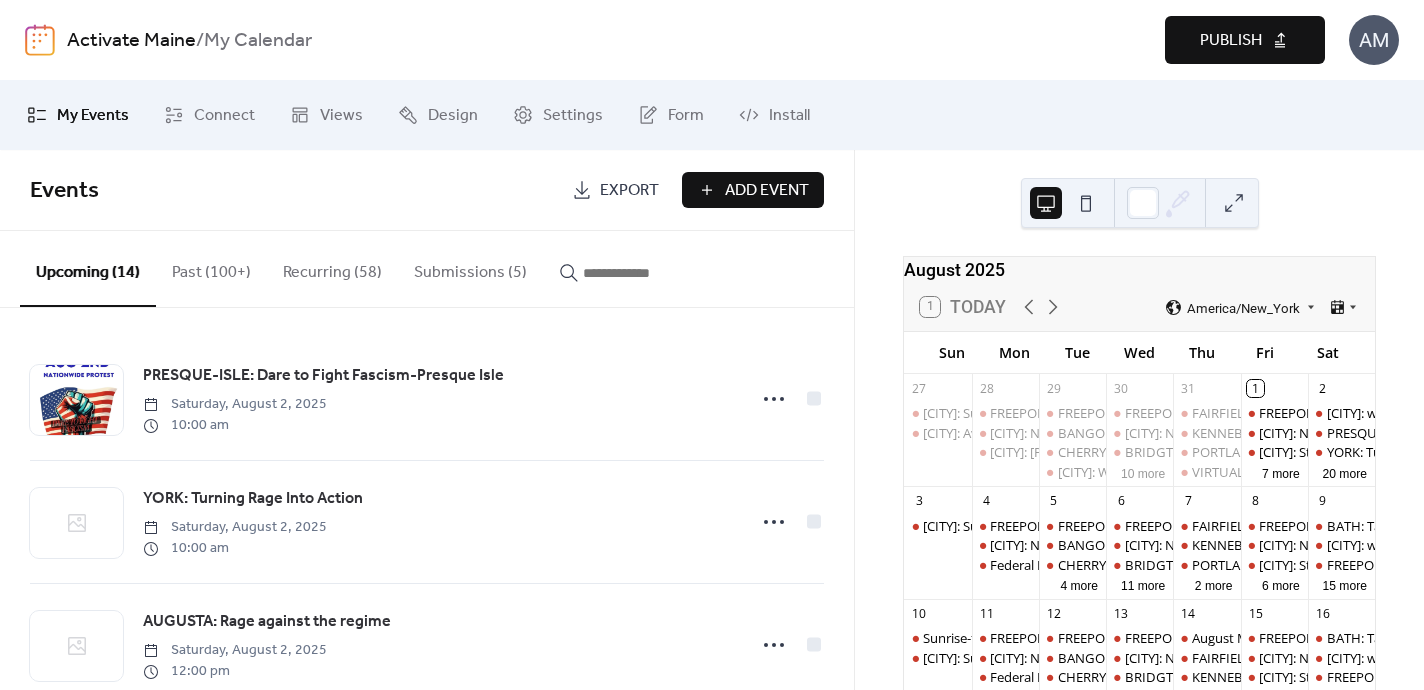 scroll, scrollTop: 0, scrollLeft: 0, axis: both 